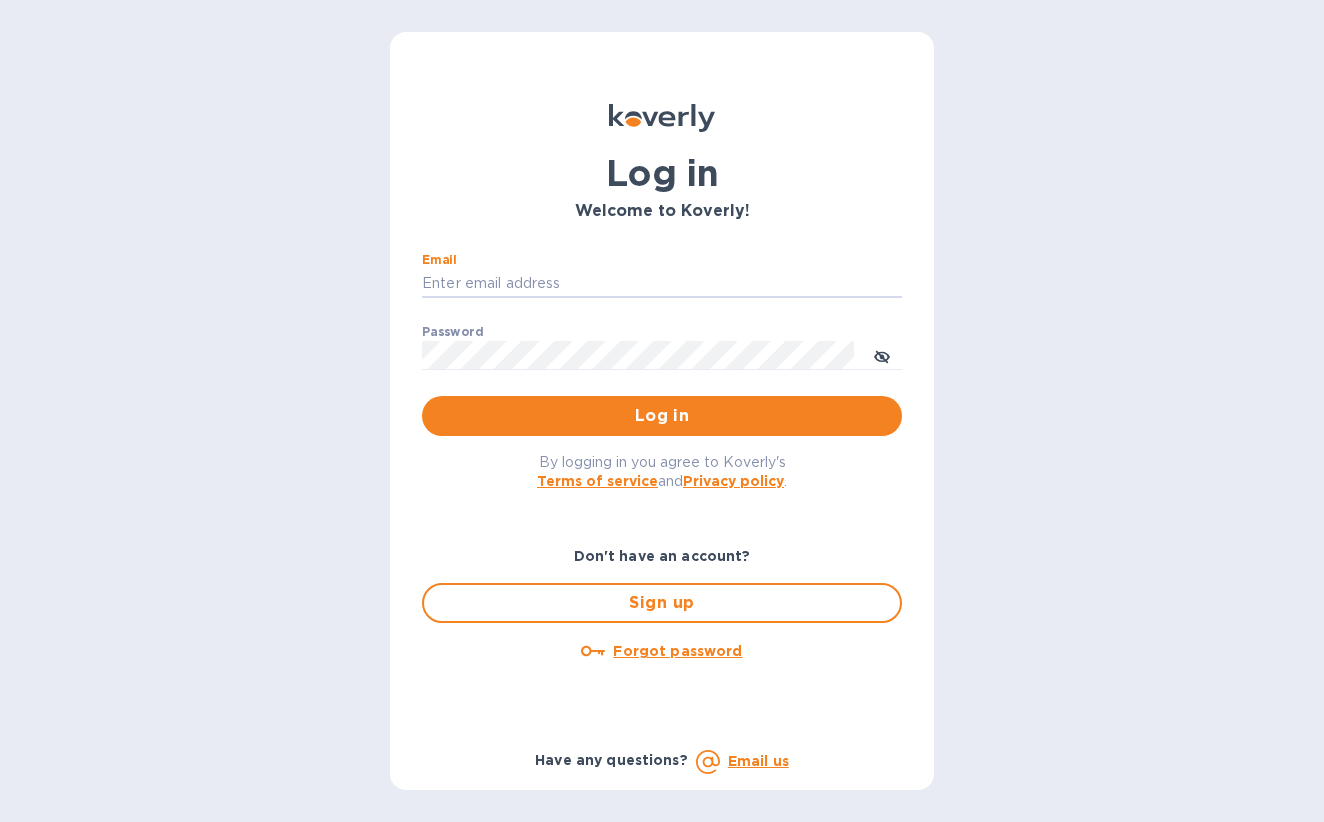 scroll, scrollTop: 0, scrollLeft: 0, axis: both 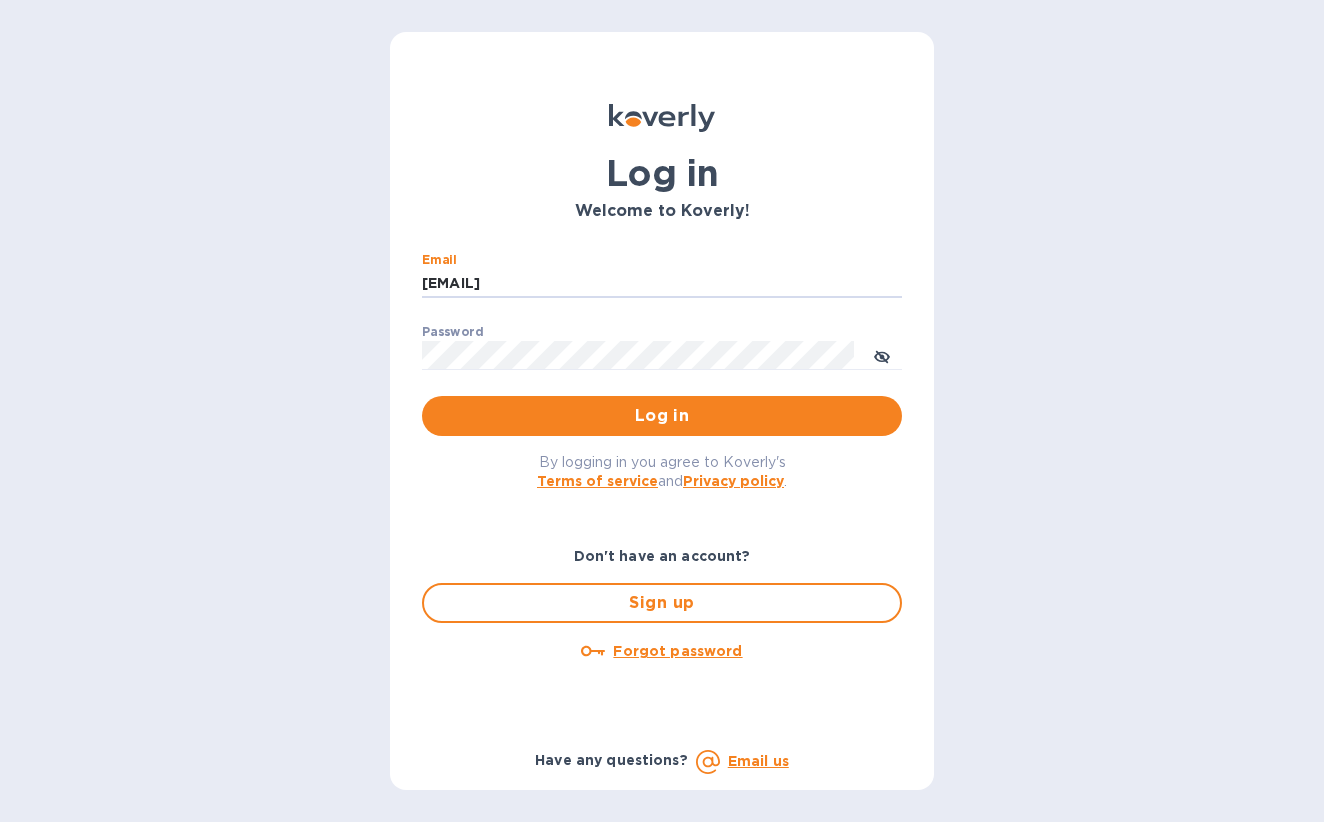 click on "Log in" at bounding box center [662, 416] 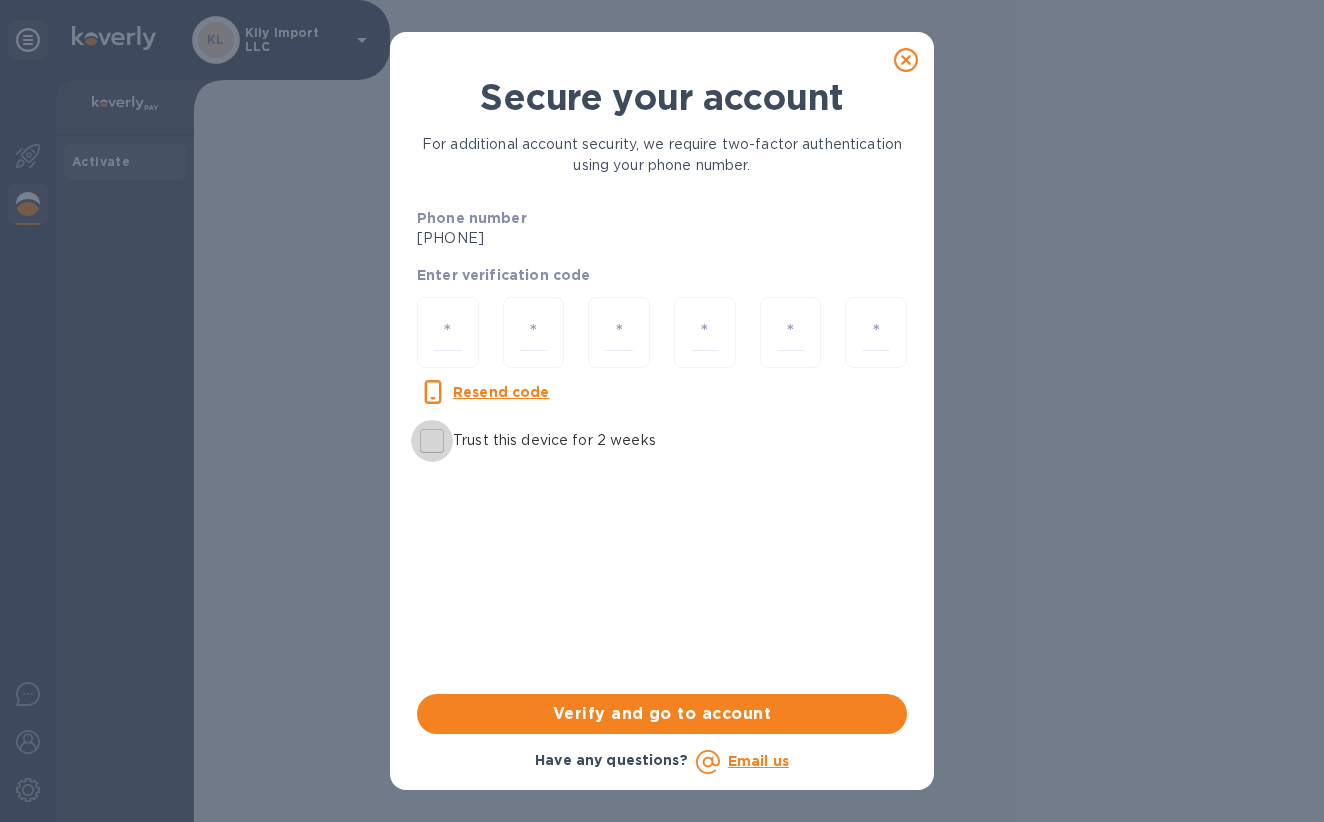 click on "Trust this device for 2 weeks" at bounding box center [432, 441] 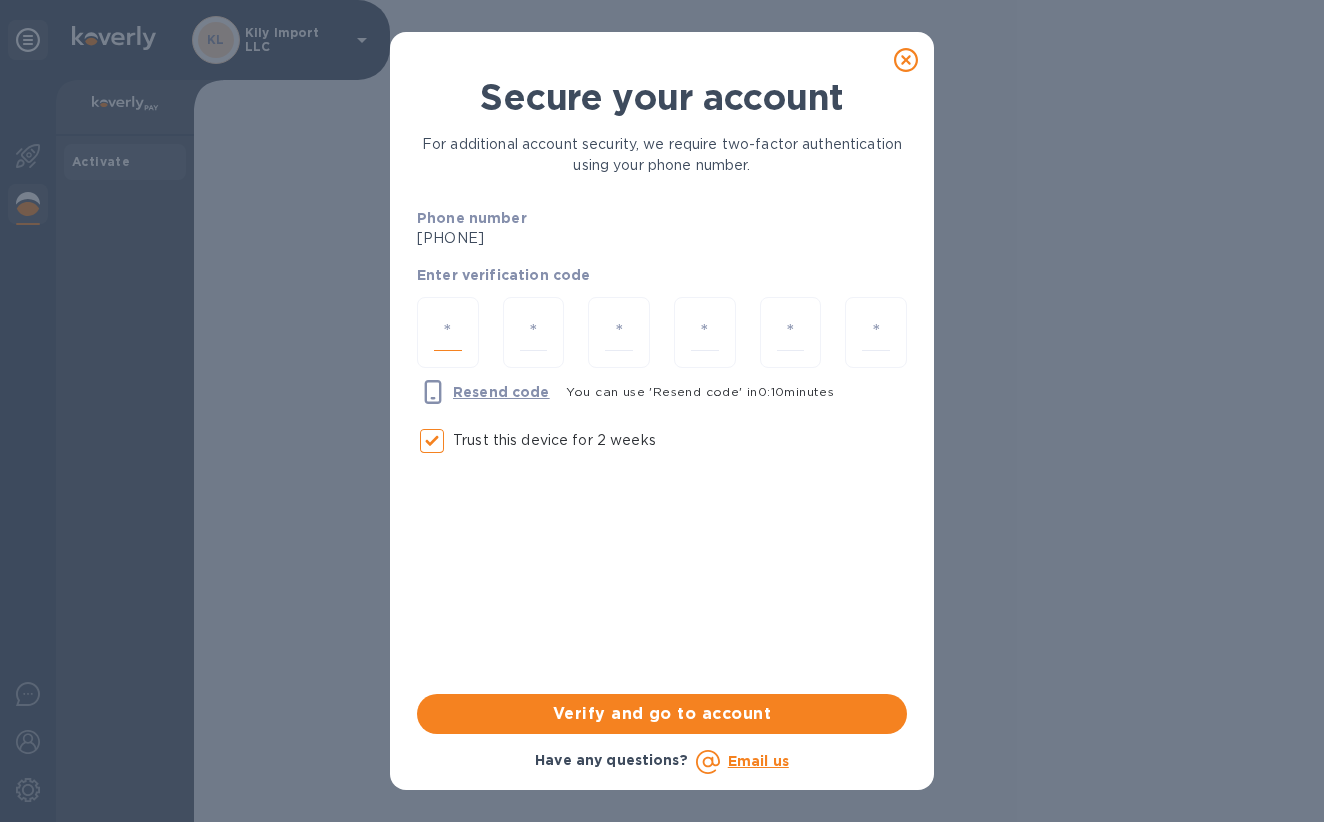 click at bounding box center [448, 332] 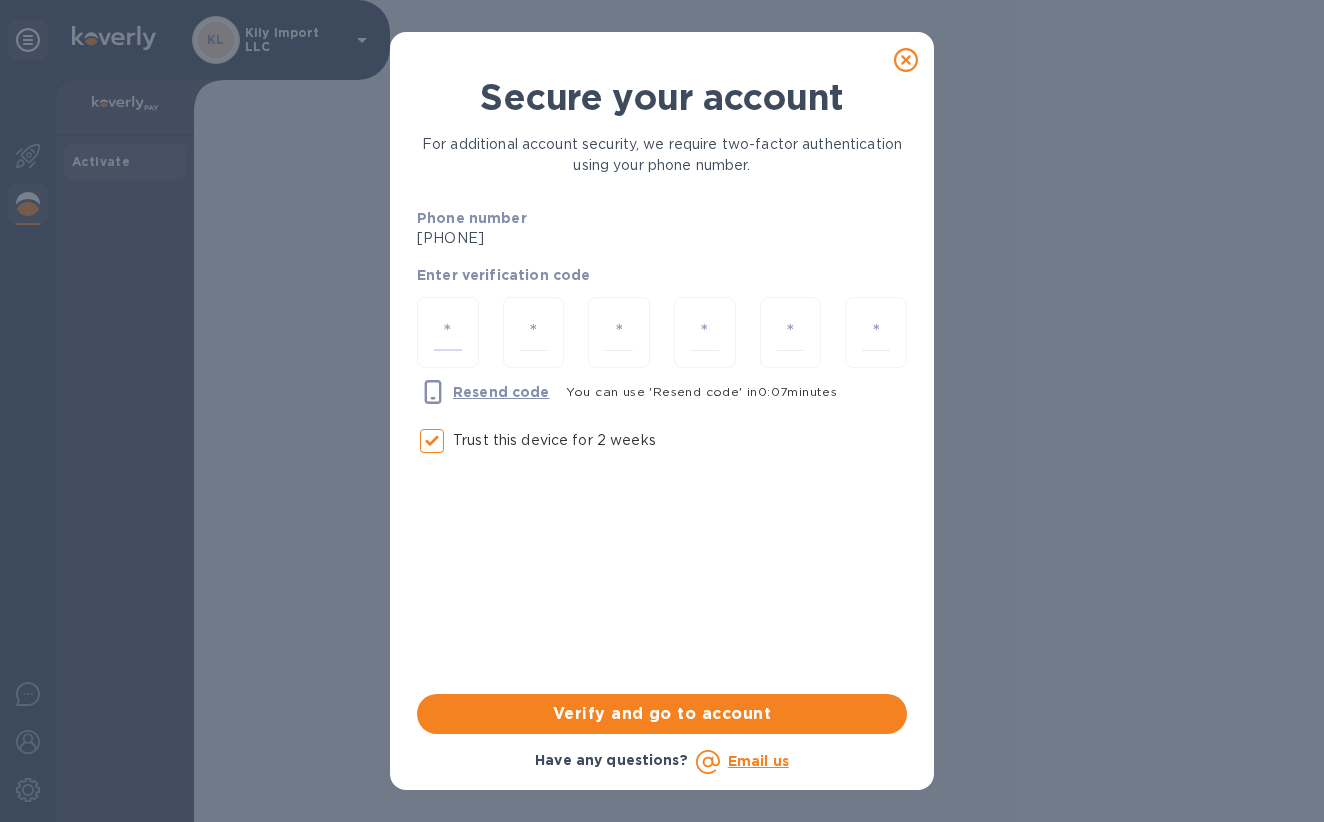 type on "6" 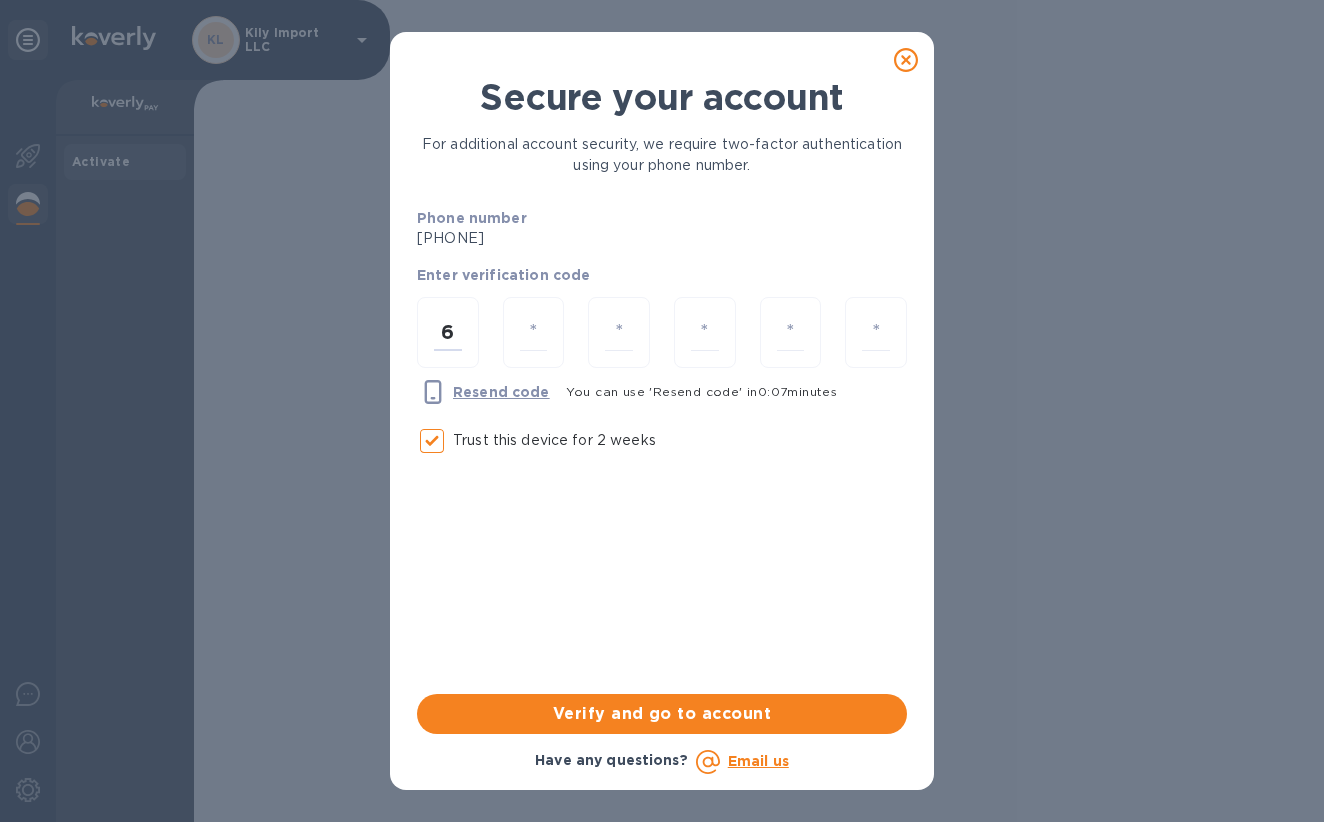 type on "0" 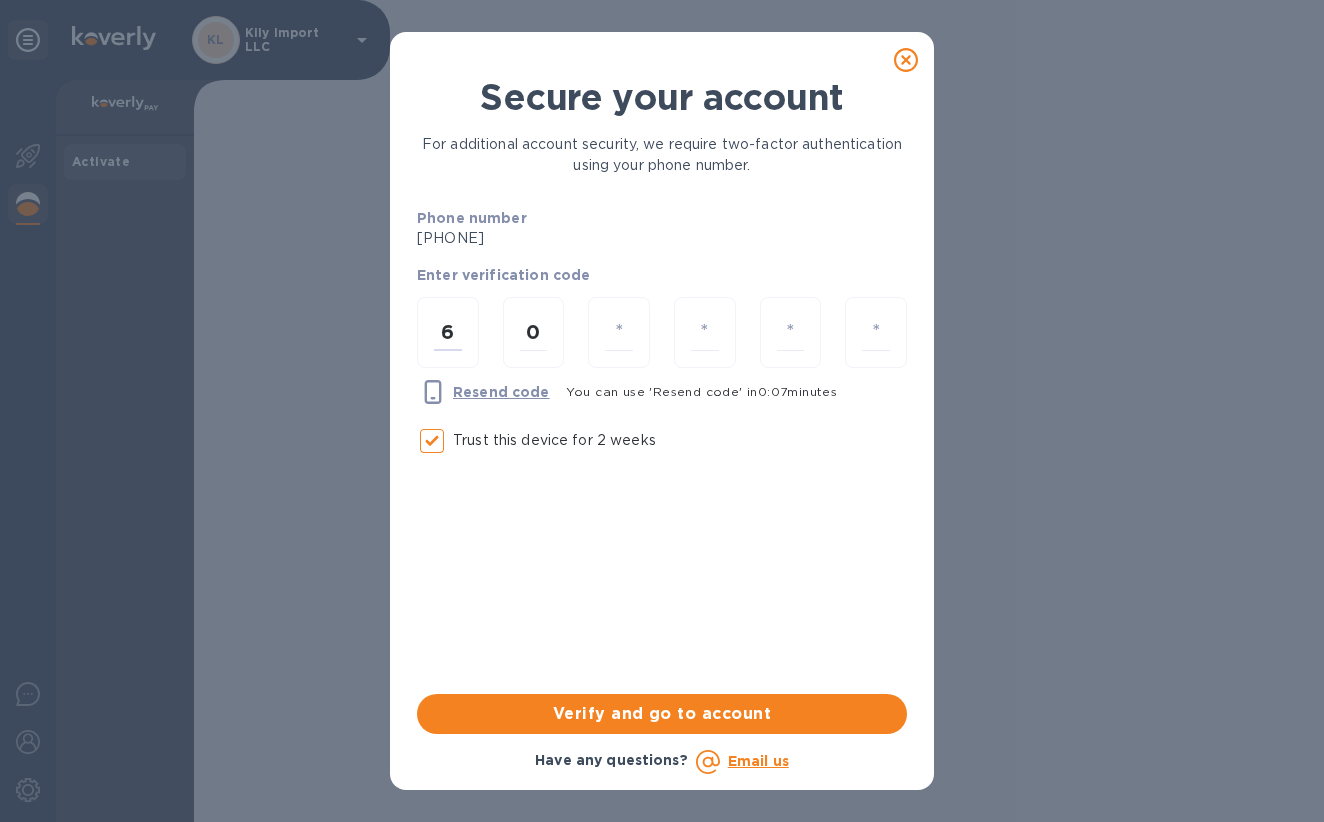 type on "7" 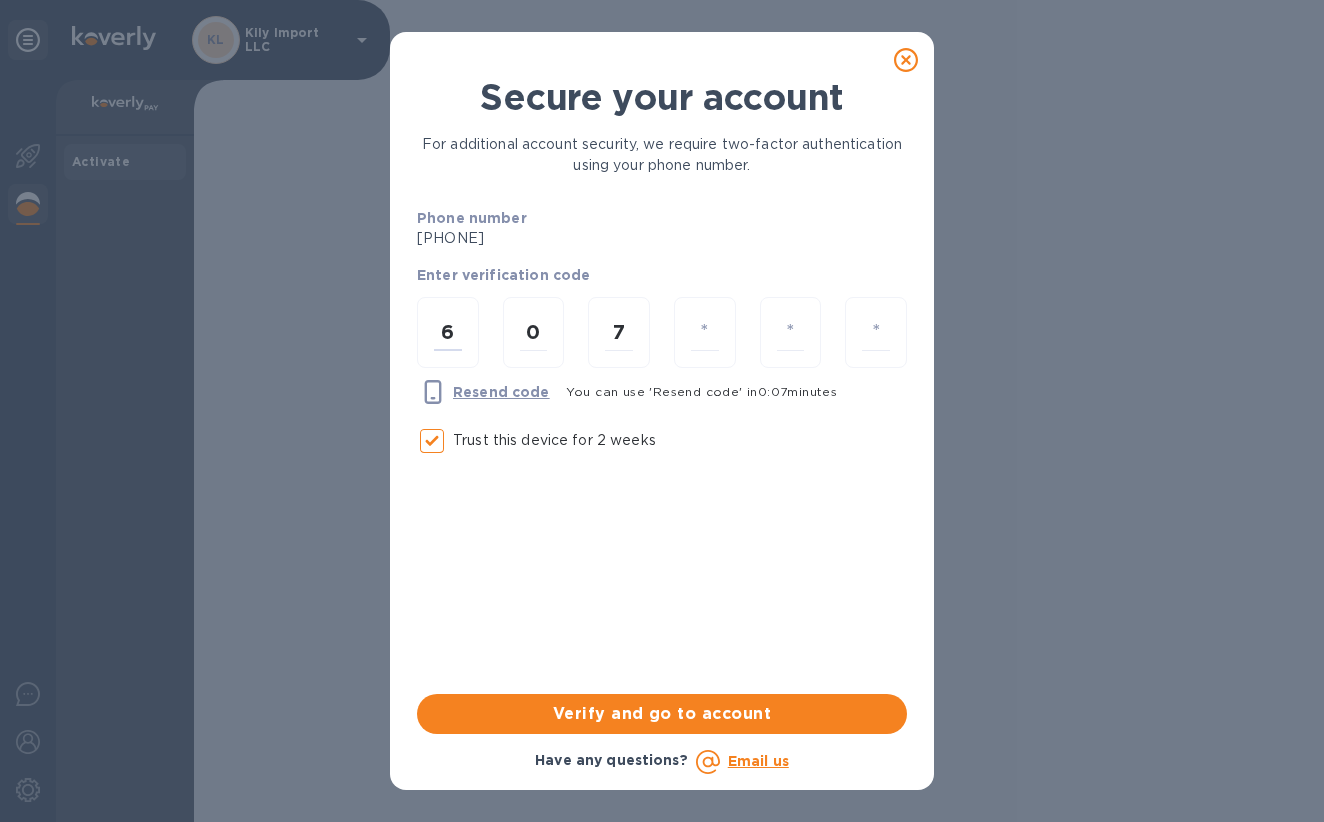 type on "9" 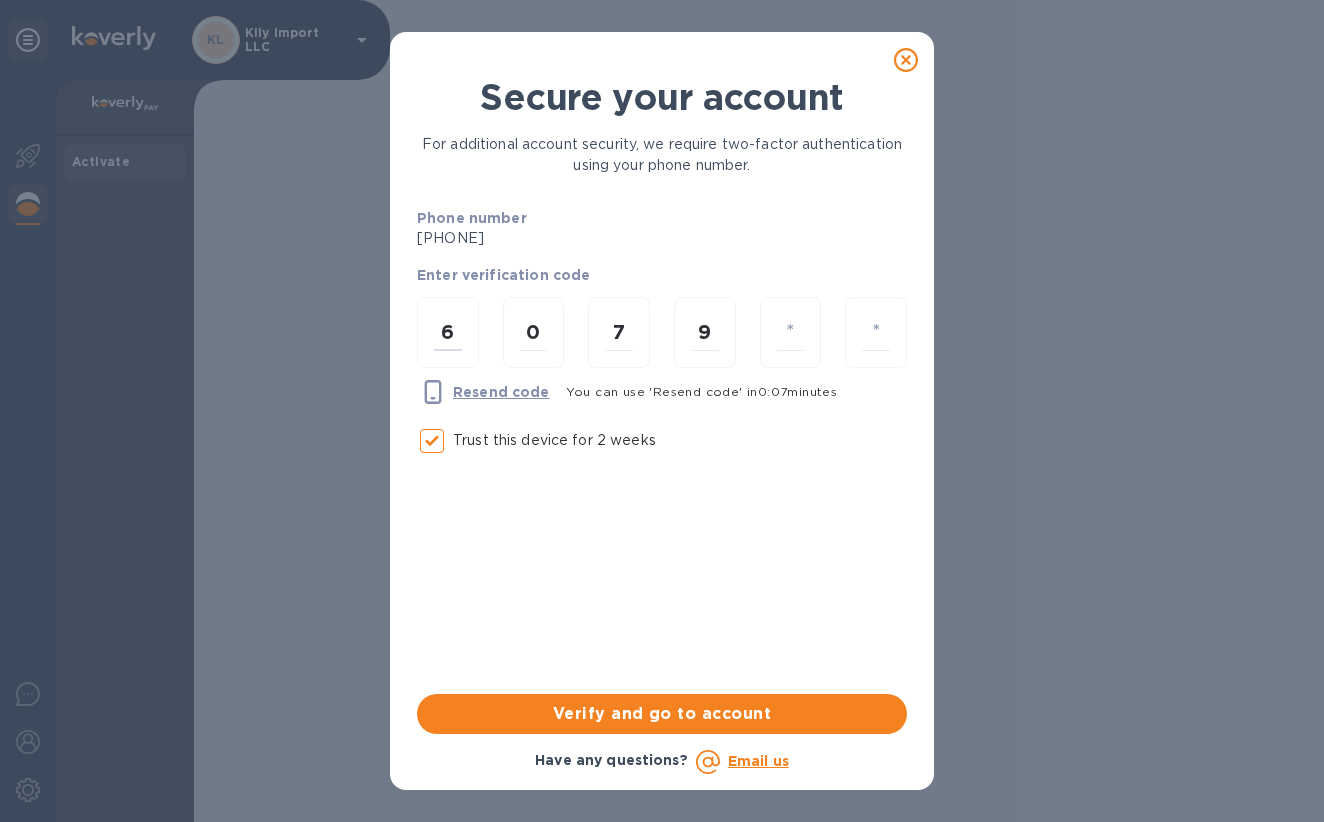 type on "3" 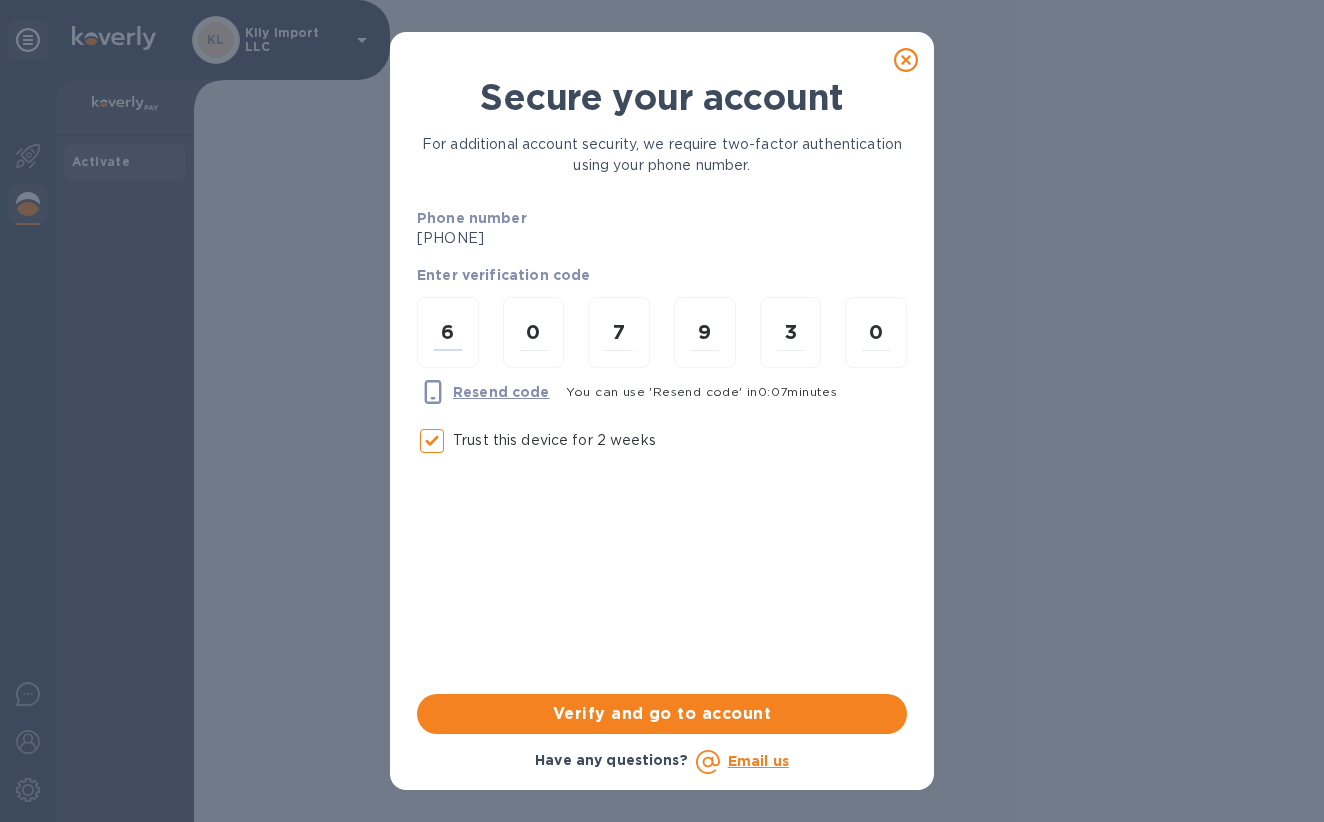 type on "0" 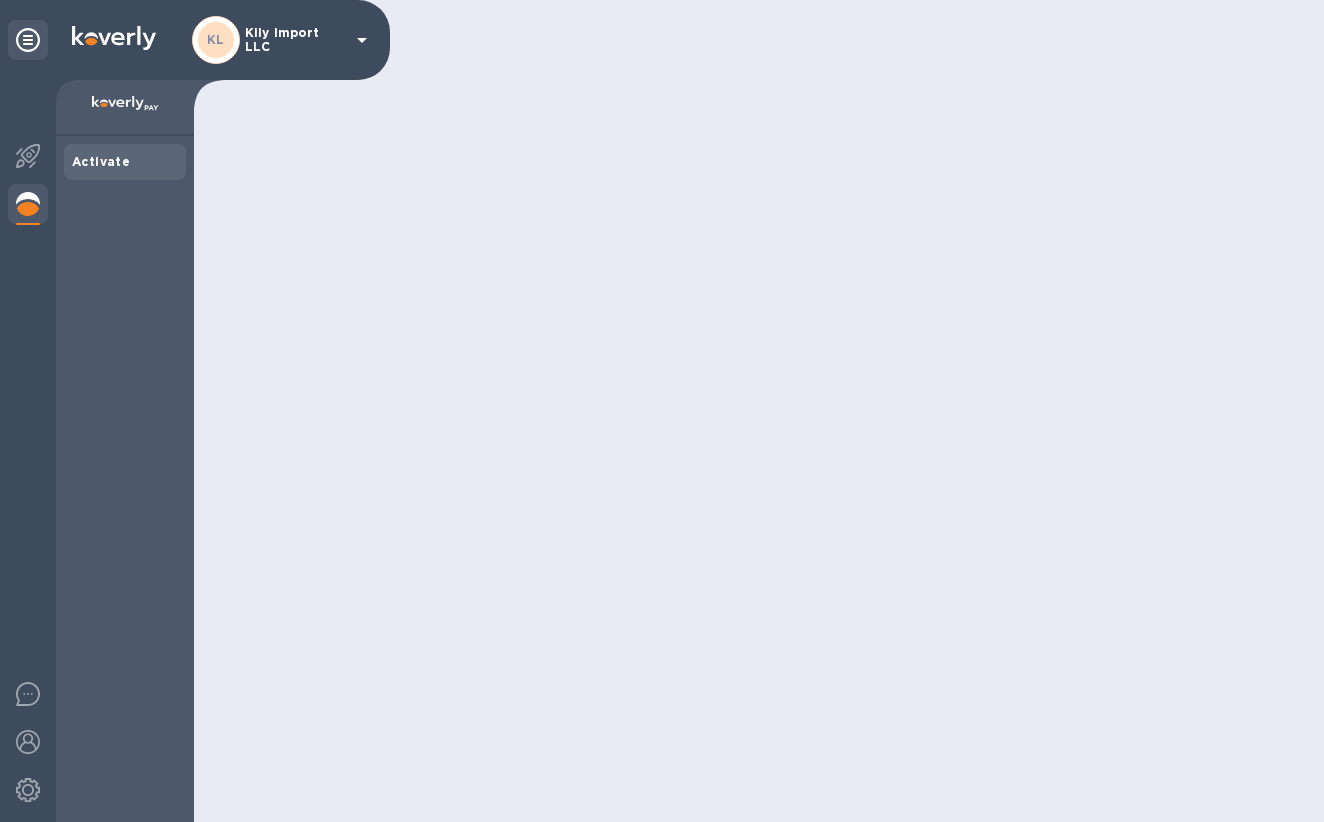 scroll, scrollTop: 0, scrollLeft: 0, axis: both 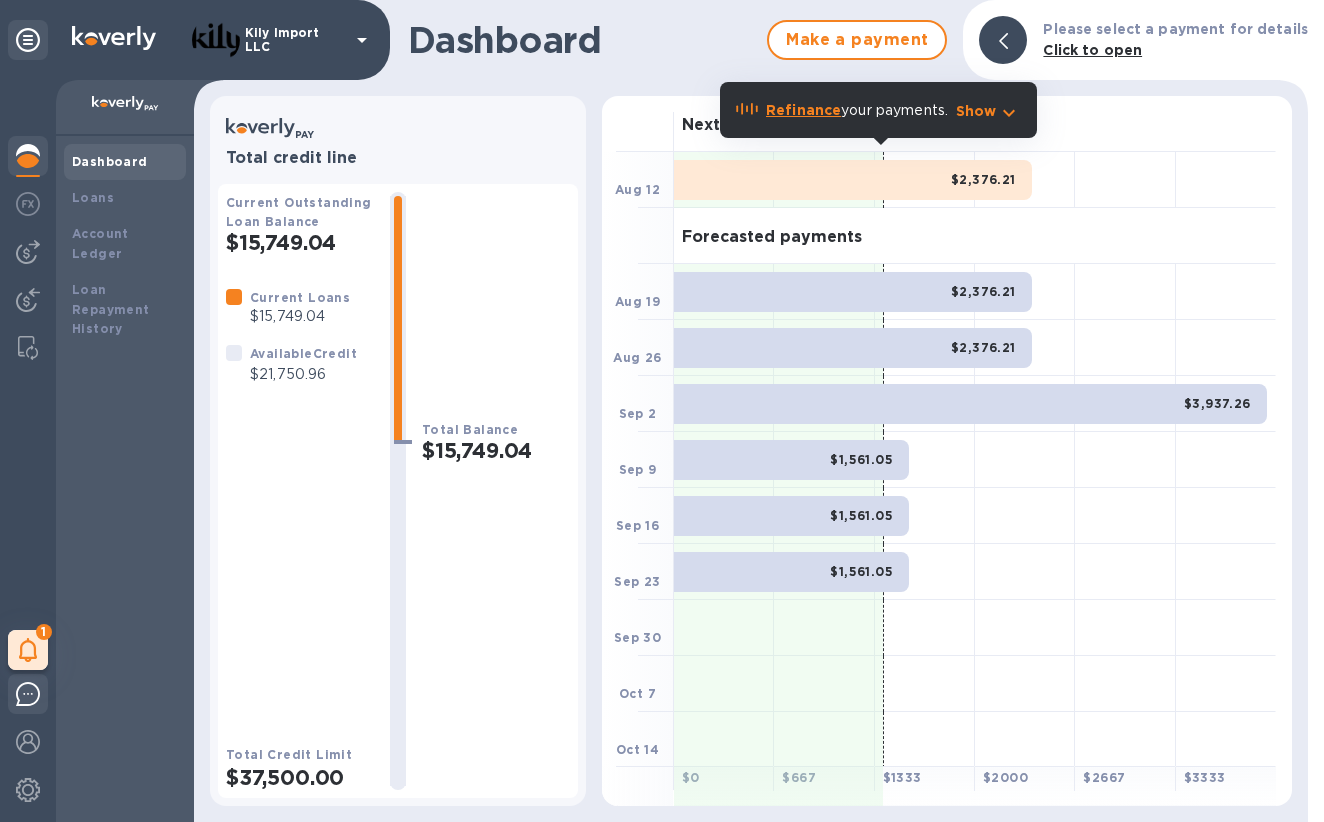 click at bounding box center [28, 694] 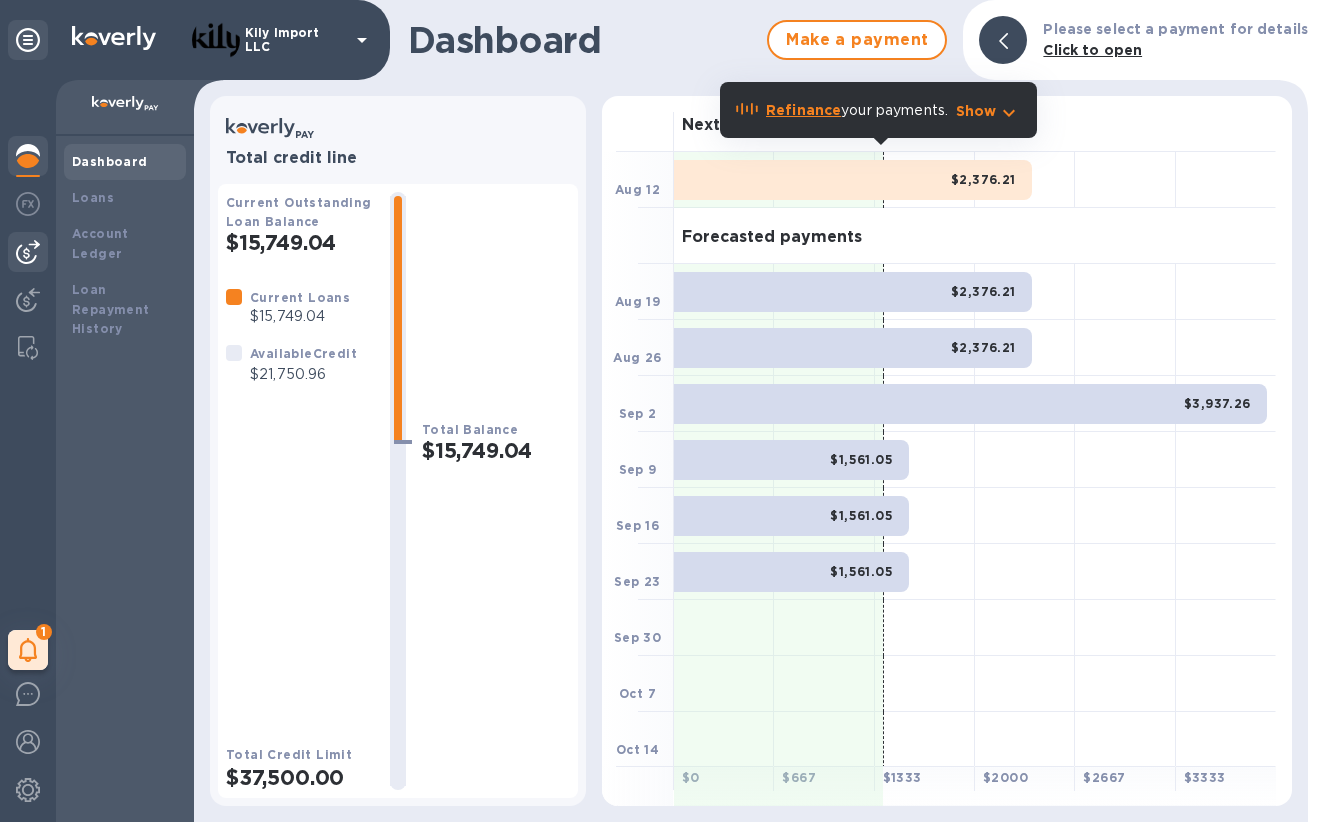 click at bounding box center [28, 252] 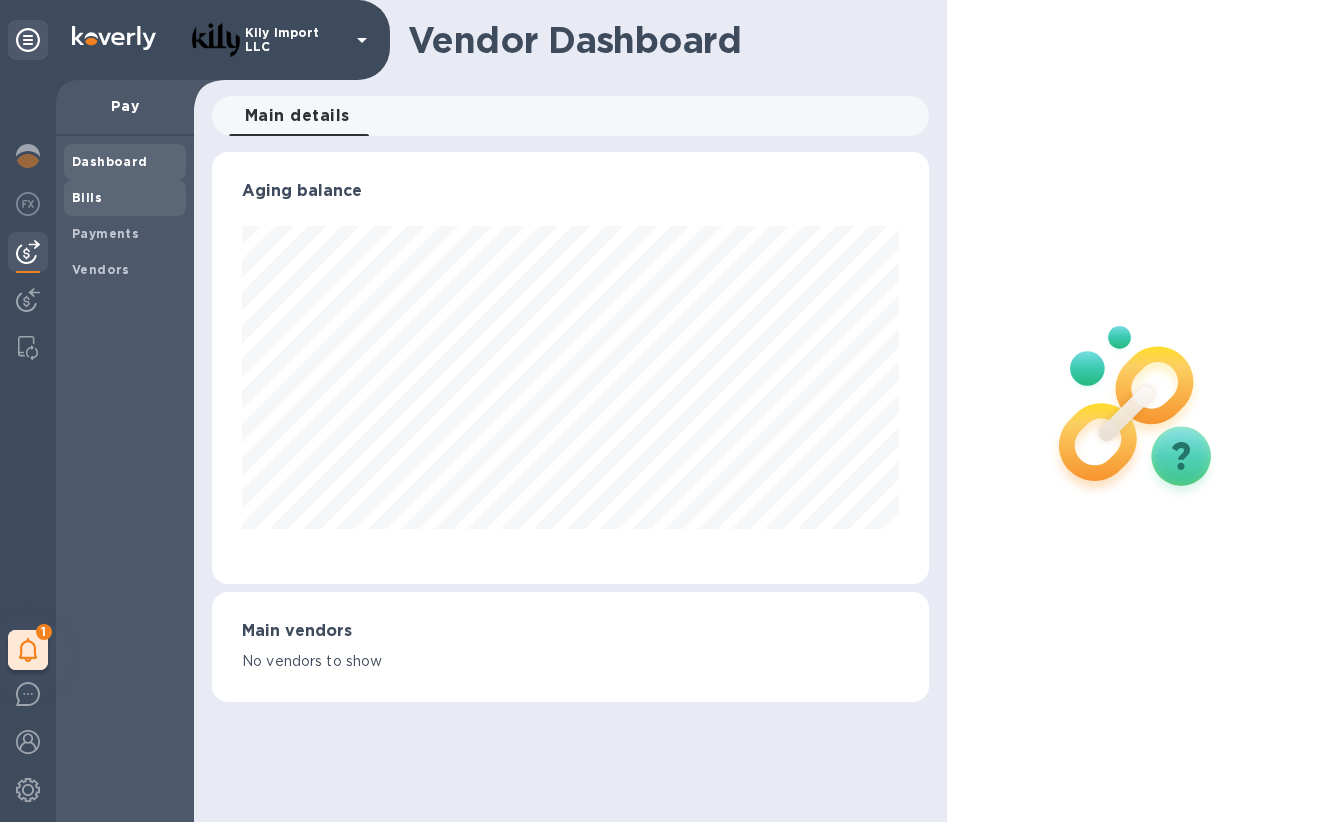 scroll, scrollTop: 999568, scrollLeft: 999283, axis: both 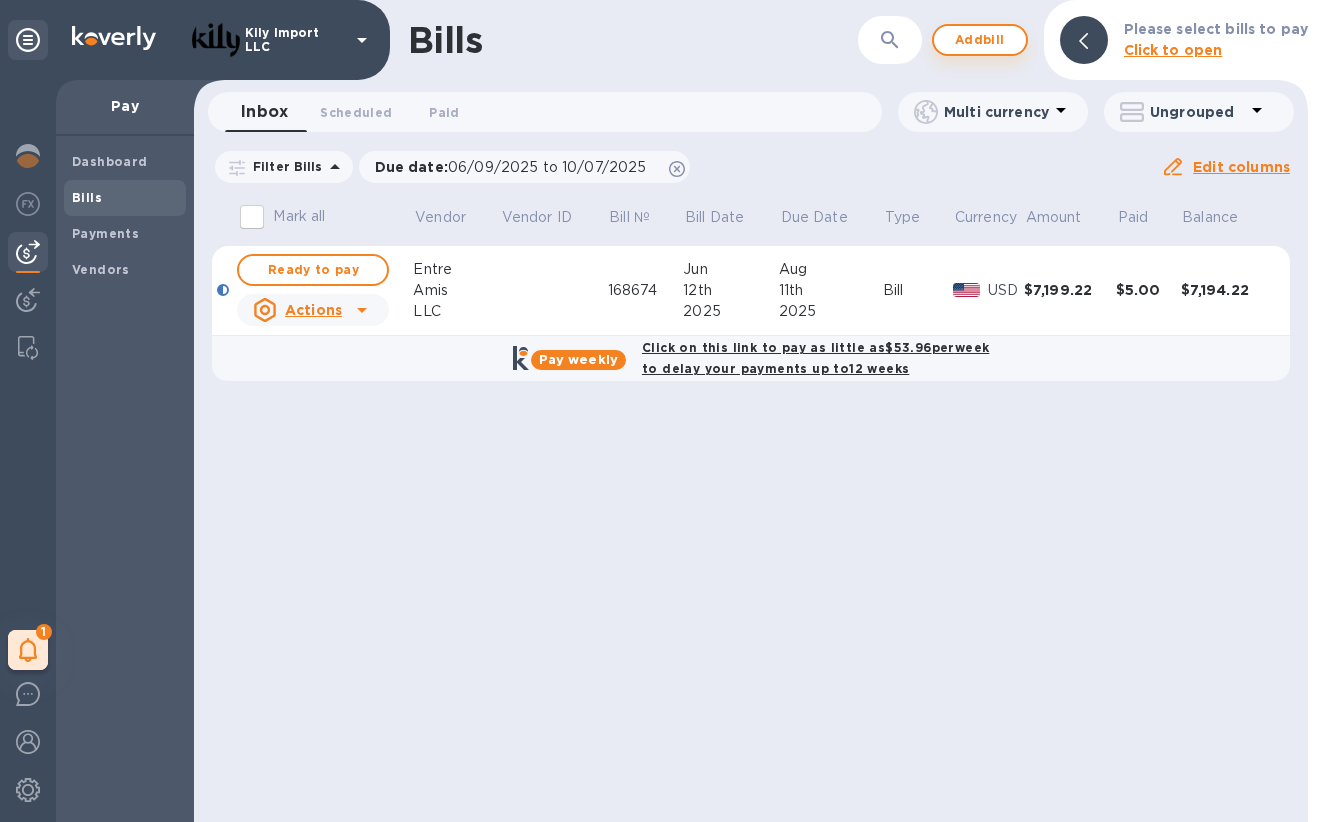 click on "Add   bill" at bounding box center [980, 40] 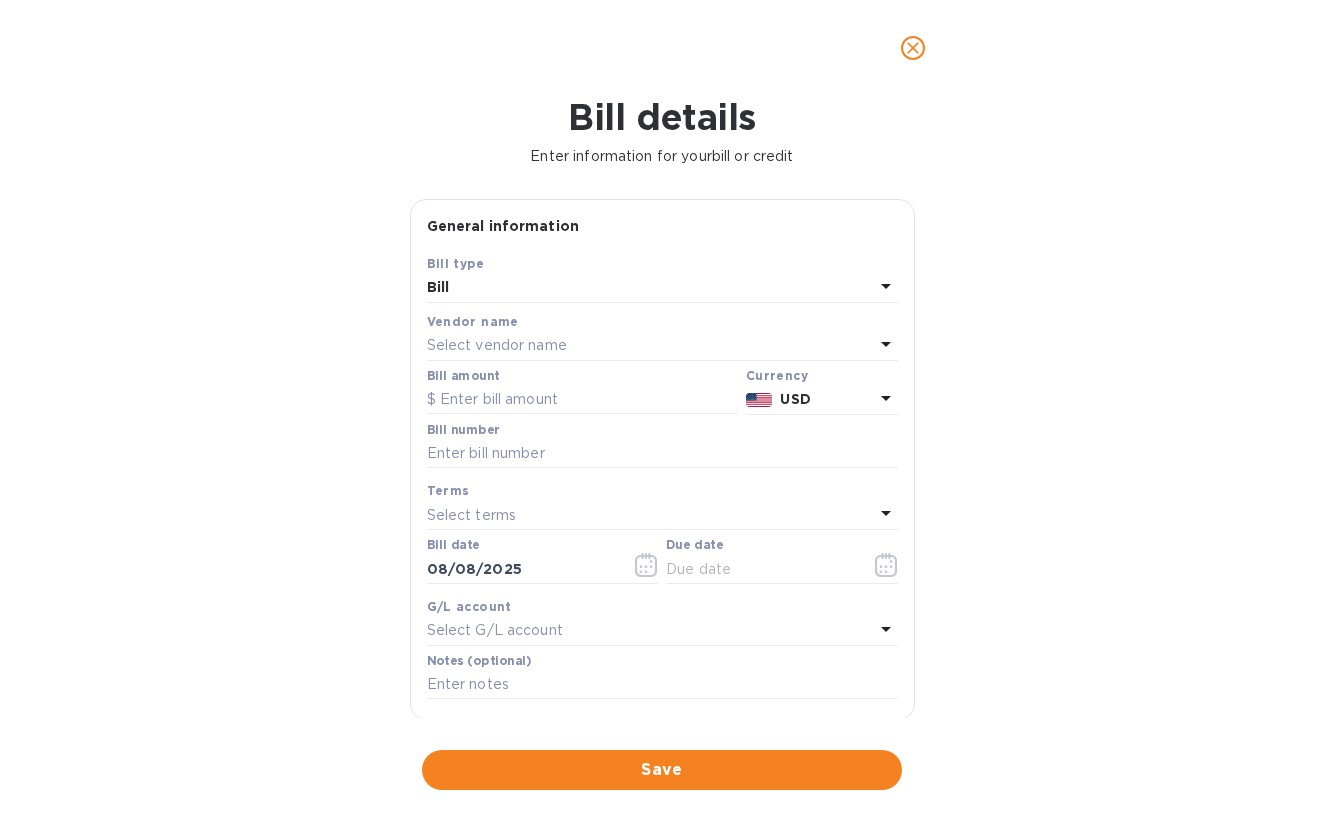 click on "Select vendor name" at bounding box center (497, 345) 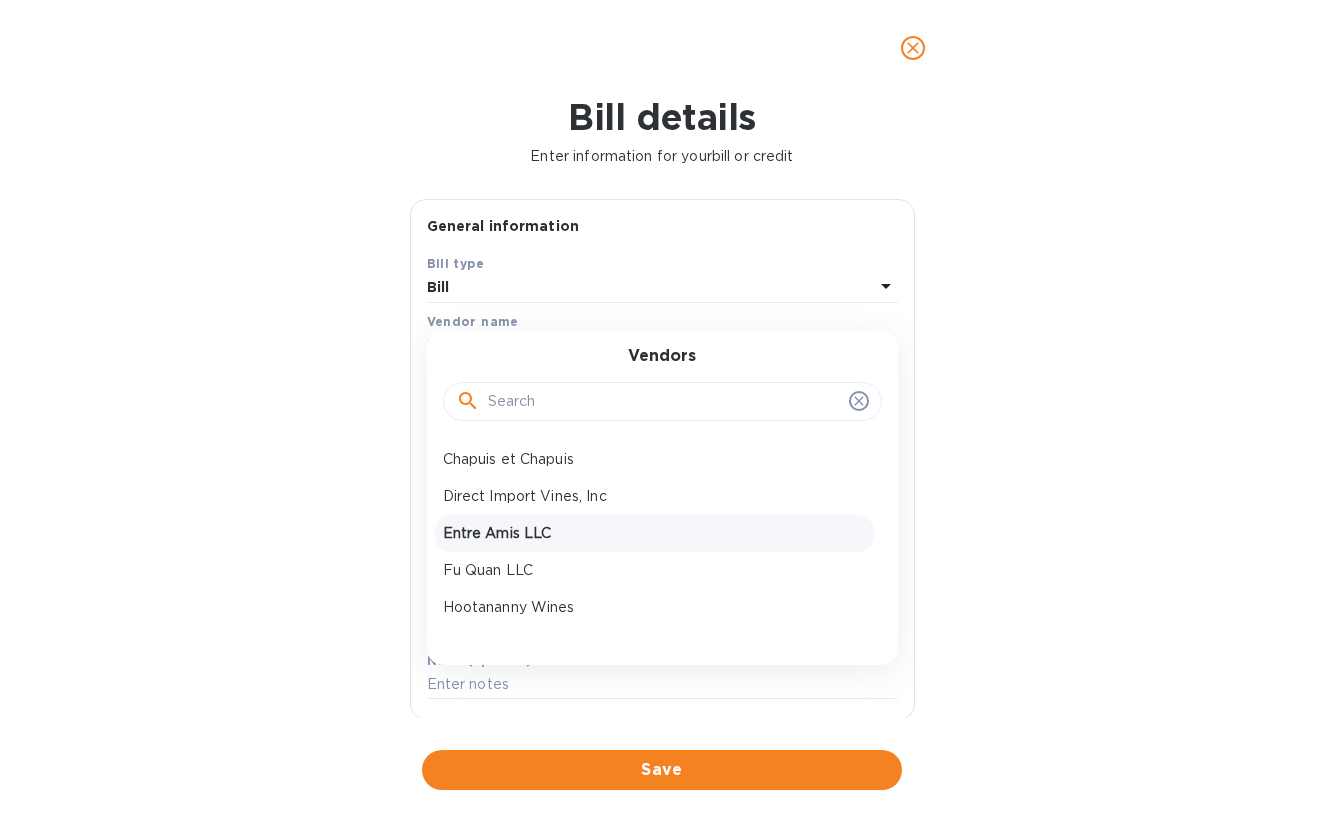 scroll, scrollTop: 4, scrollLeft: 0, axis: vertical 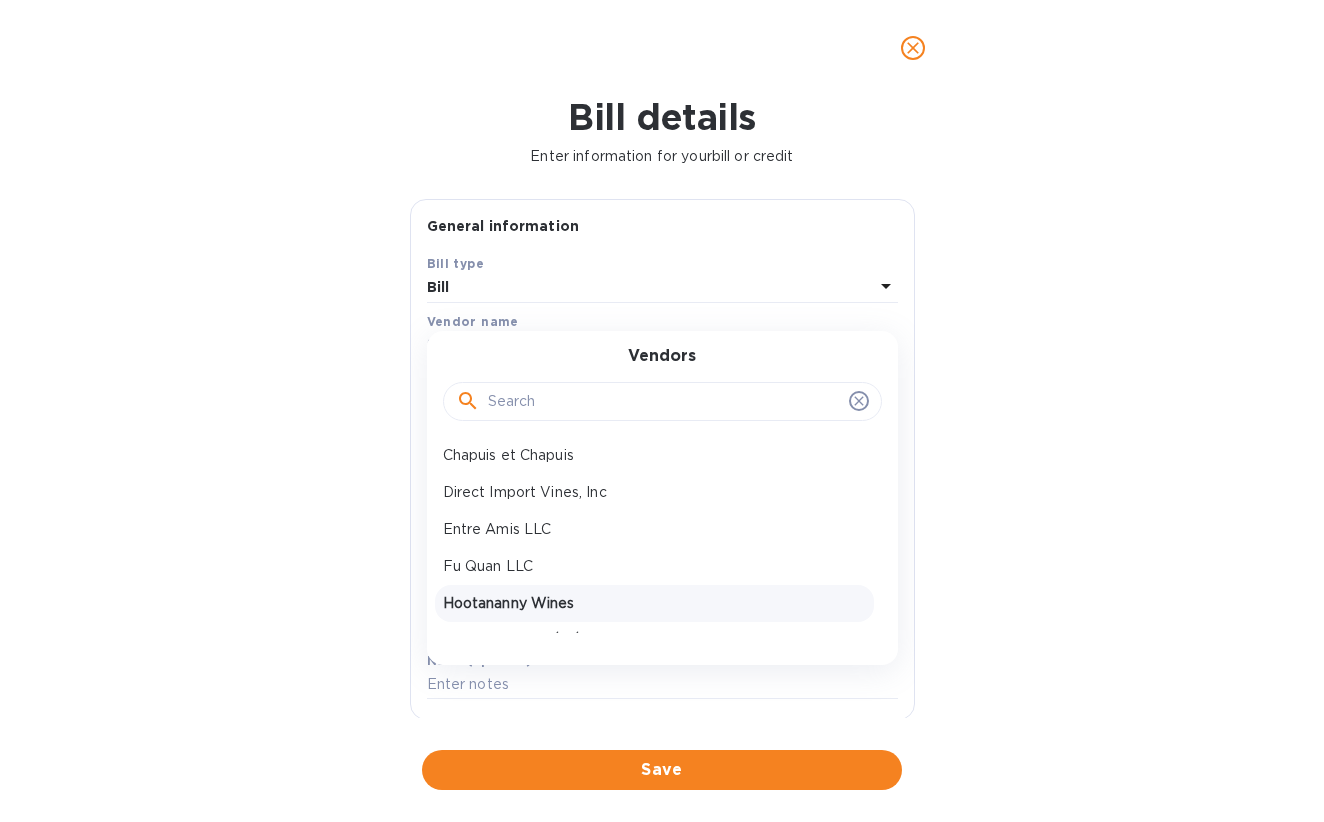 click on "Hootananny Wines" at bounding box center (654, 603) 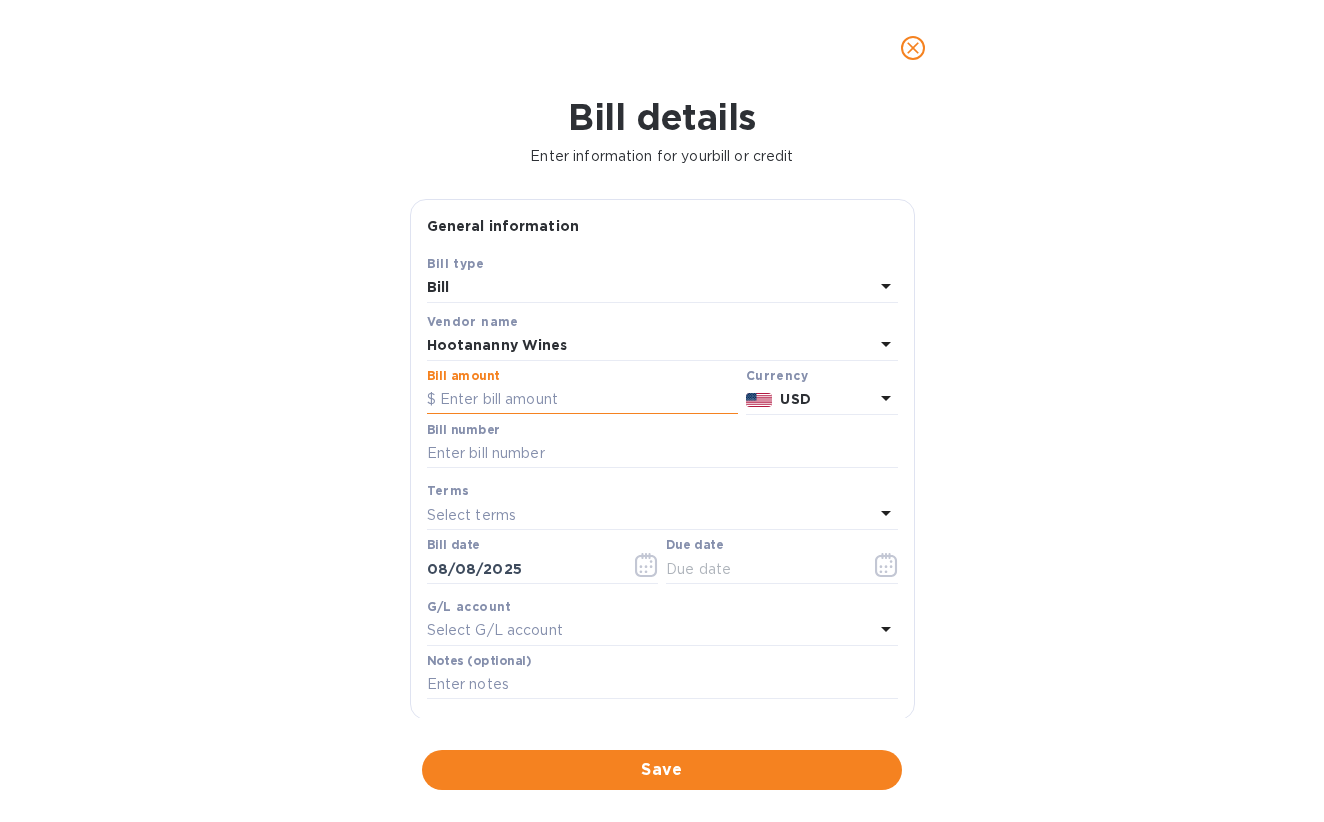 click at bounding box center [582, 400] 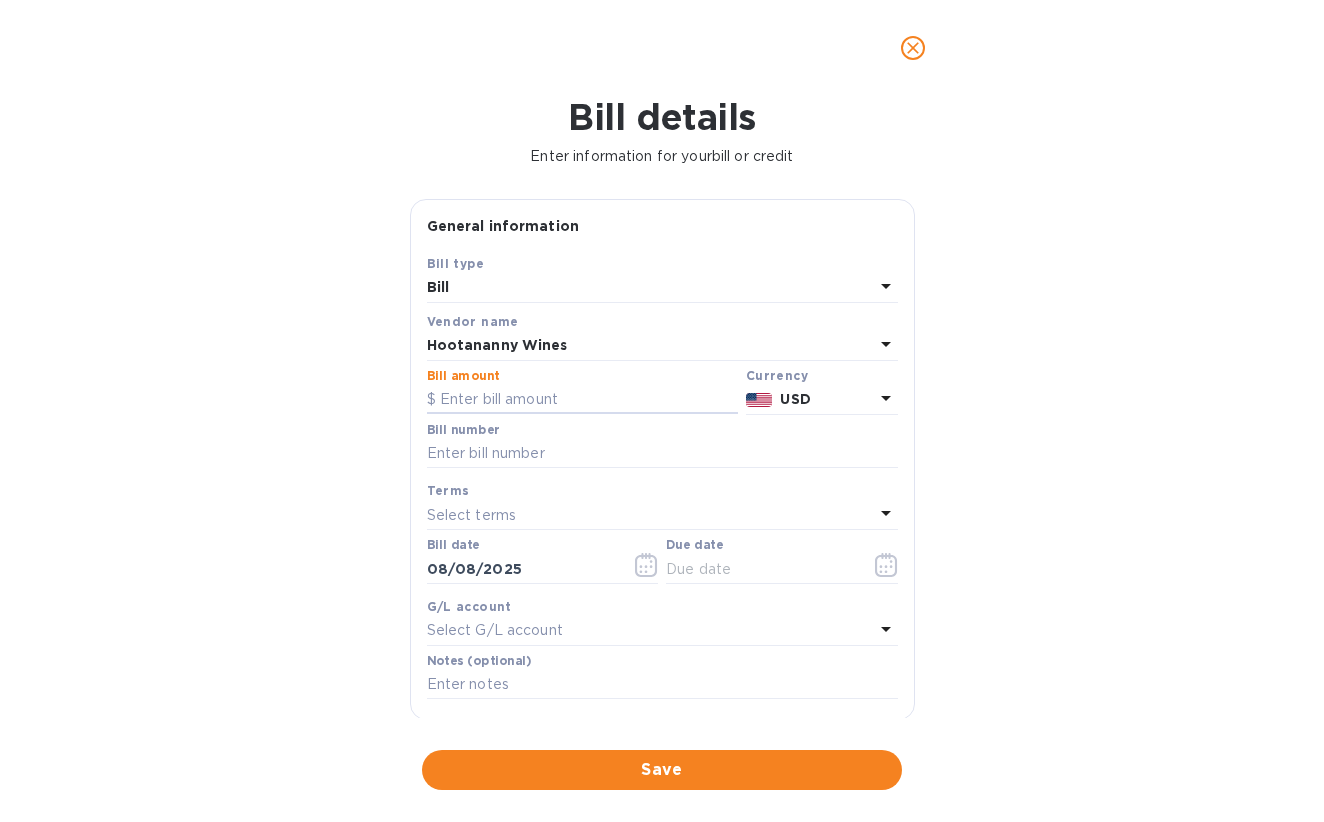 click on "Bill details Enter information for your  bill or credit General information Save Bill type Bill Vendor name Hootananny Wines Bill amount Currency USD Bill number   Terms Select terms Bill date 08/08/2025   Due date   G/L account Select G/L account Notes (optional)   Bill  image Choose  a bill  and   drag it here Save" at bounding box center [662, 459] 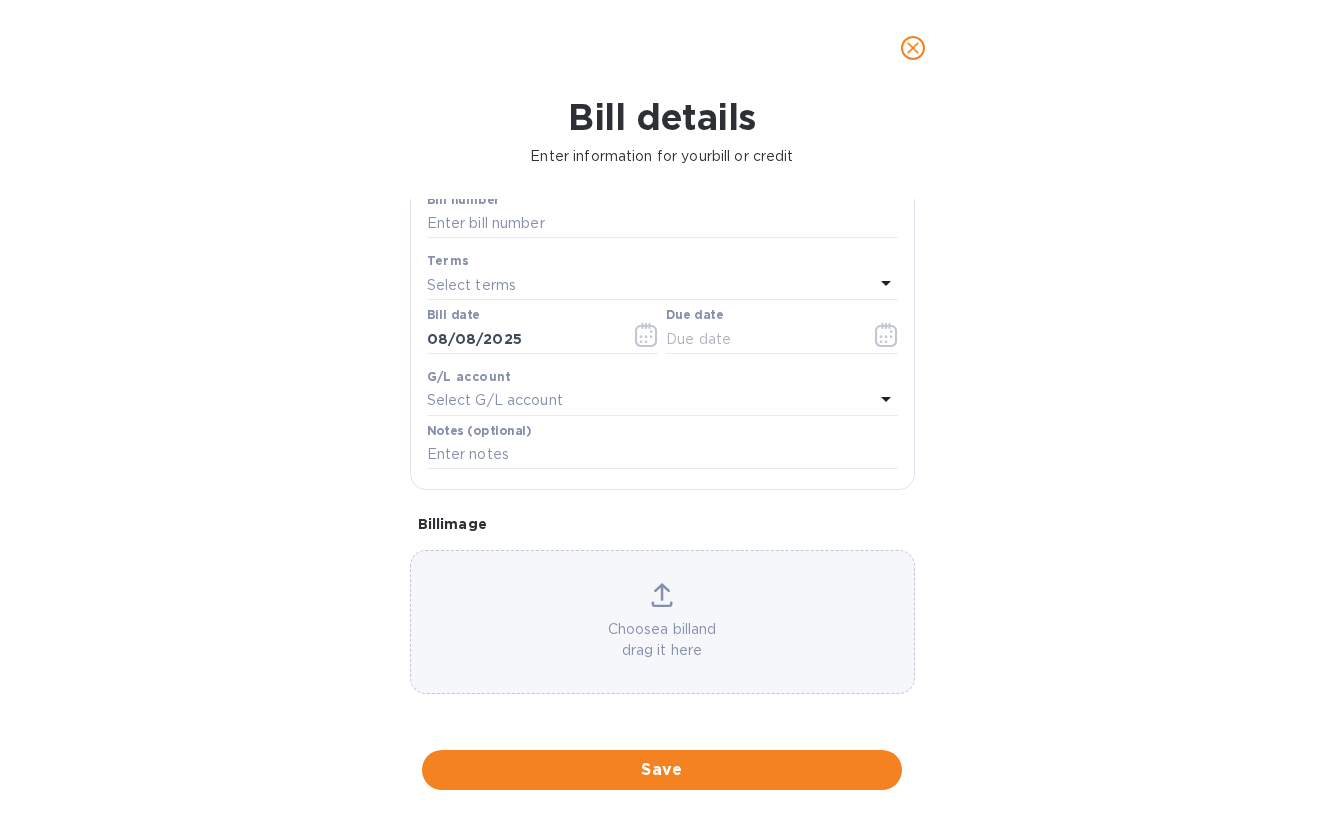 scroll, scrollTop: 243, scrollLeft: 0, axis: vertical 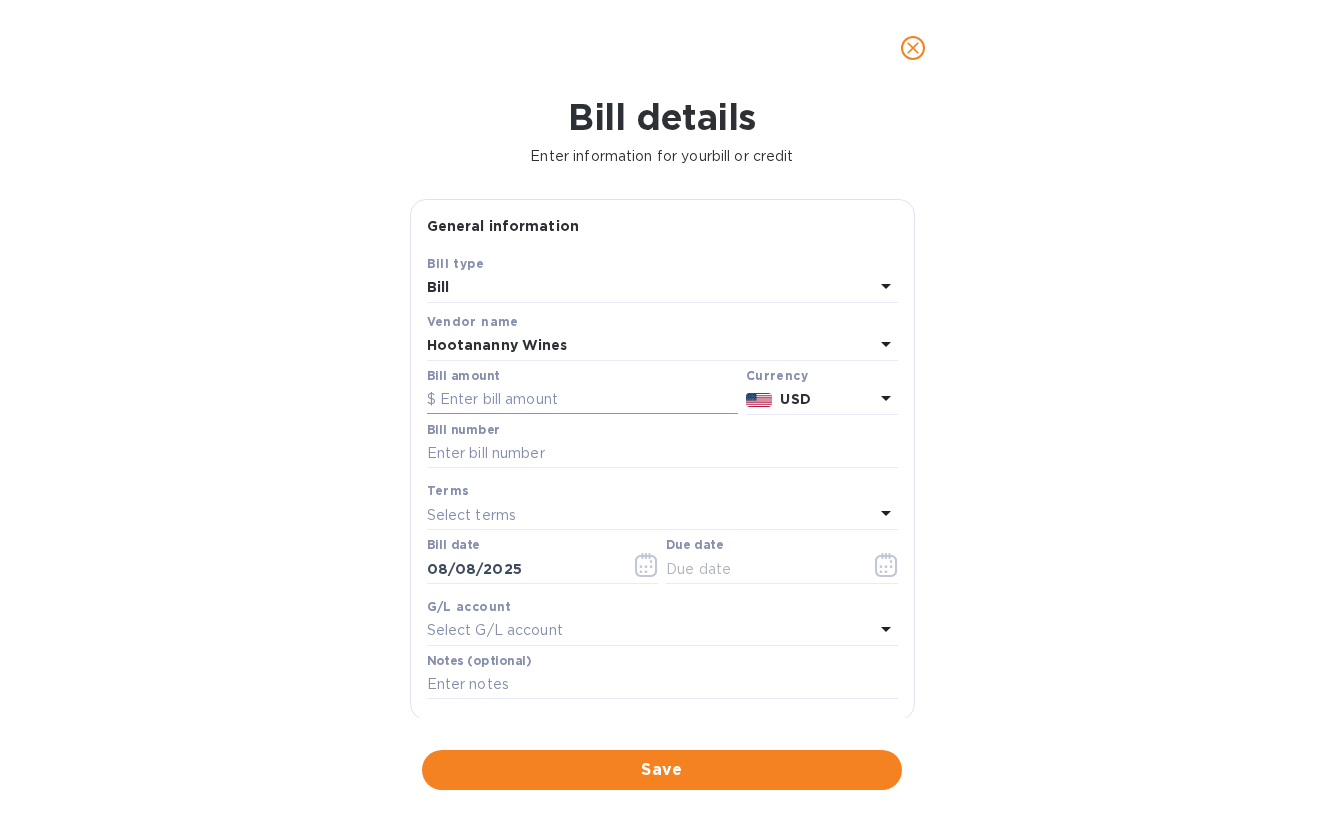 click at bounding box center [582, 400] 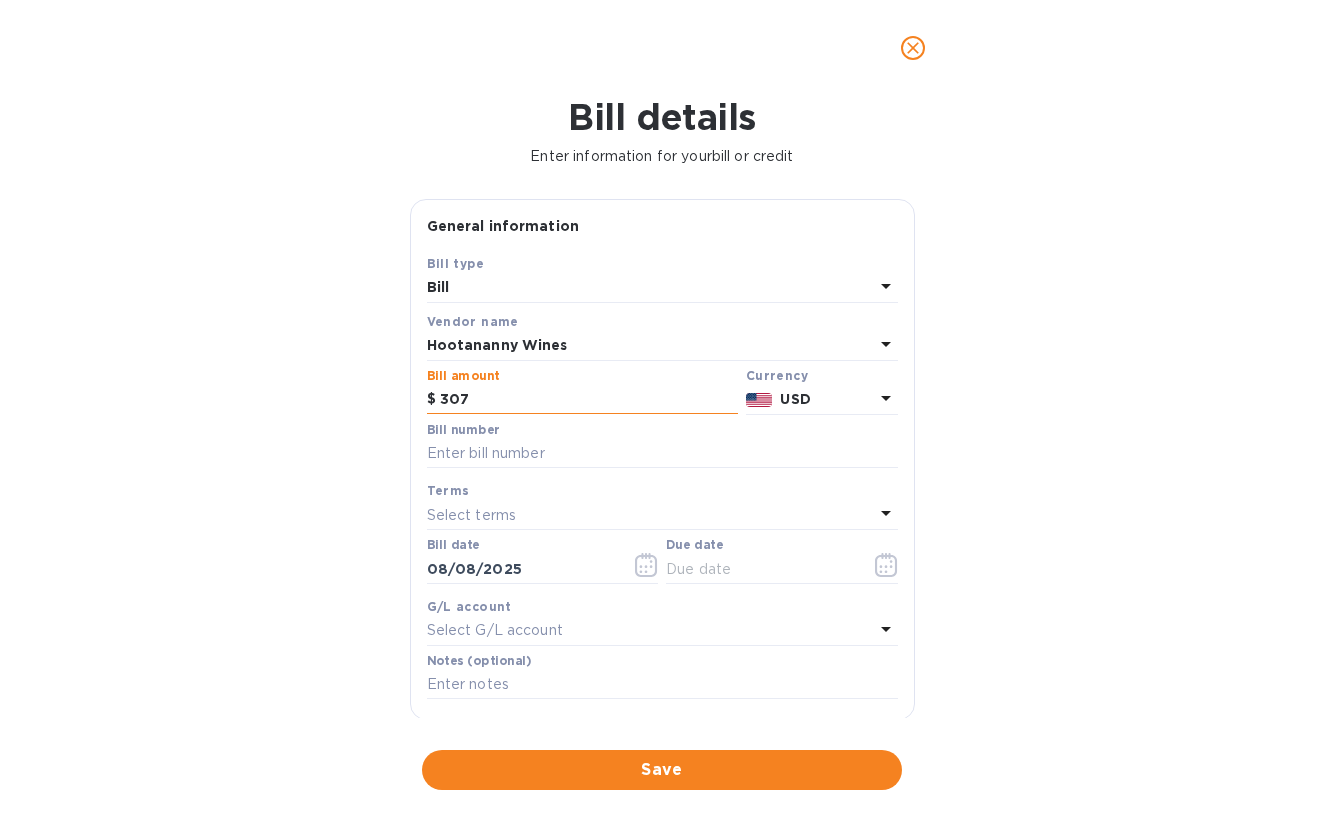 type on "3,078" 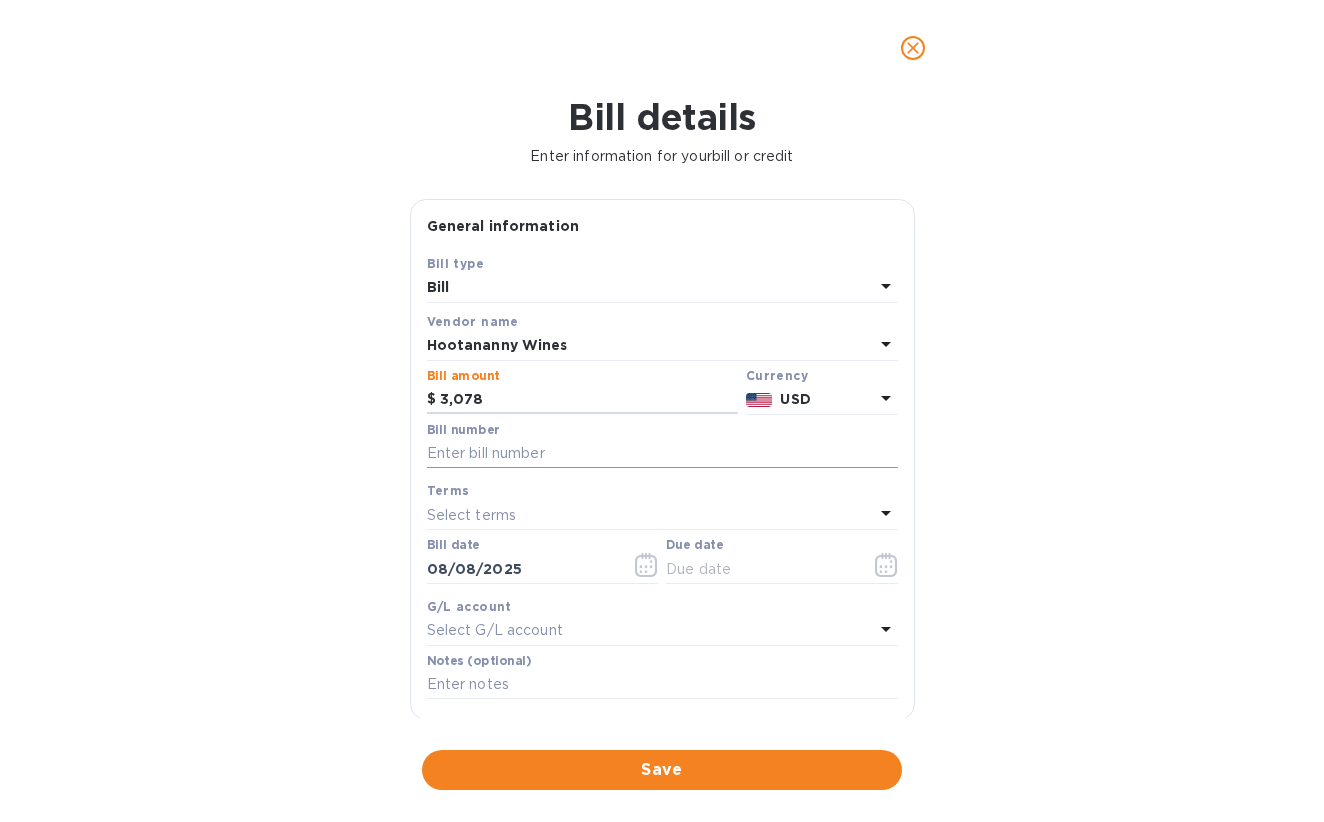 click at bounding box center [662, 454] 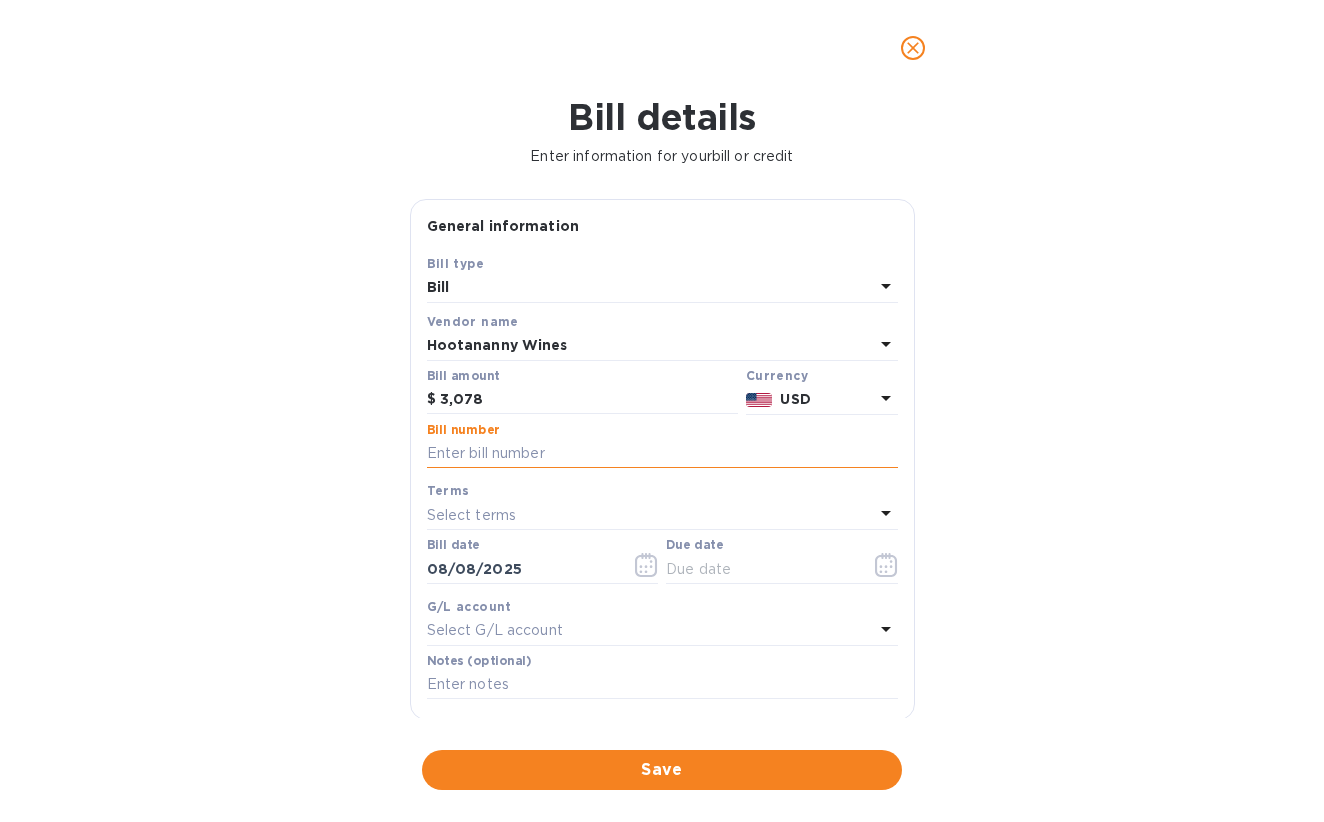 paste on "1019" 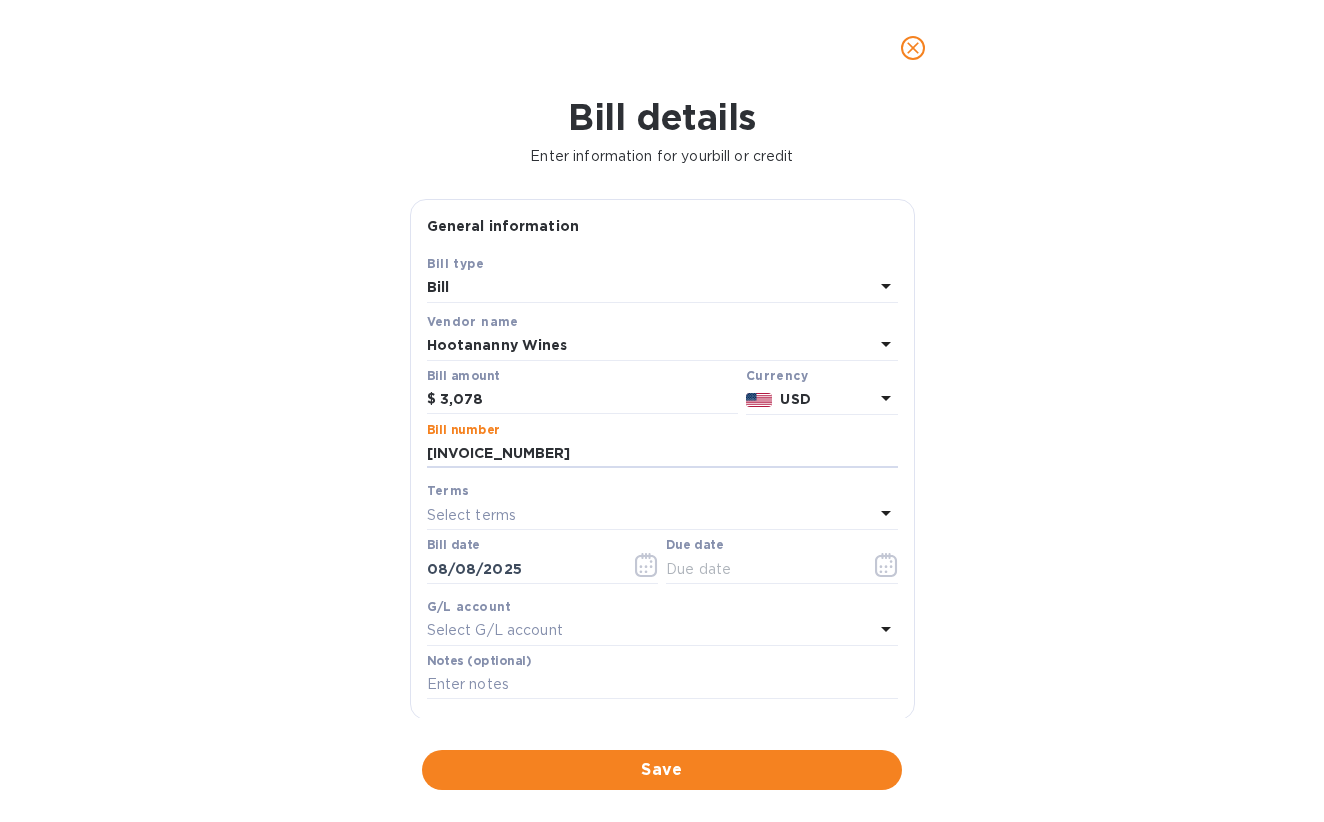 type on "1019" 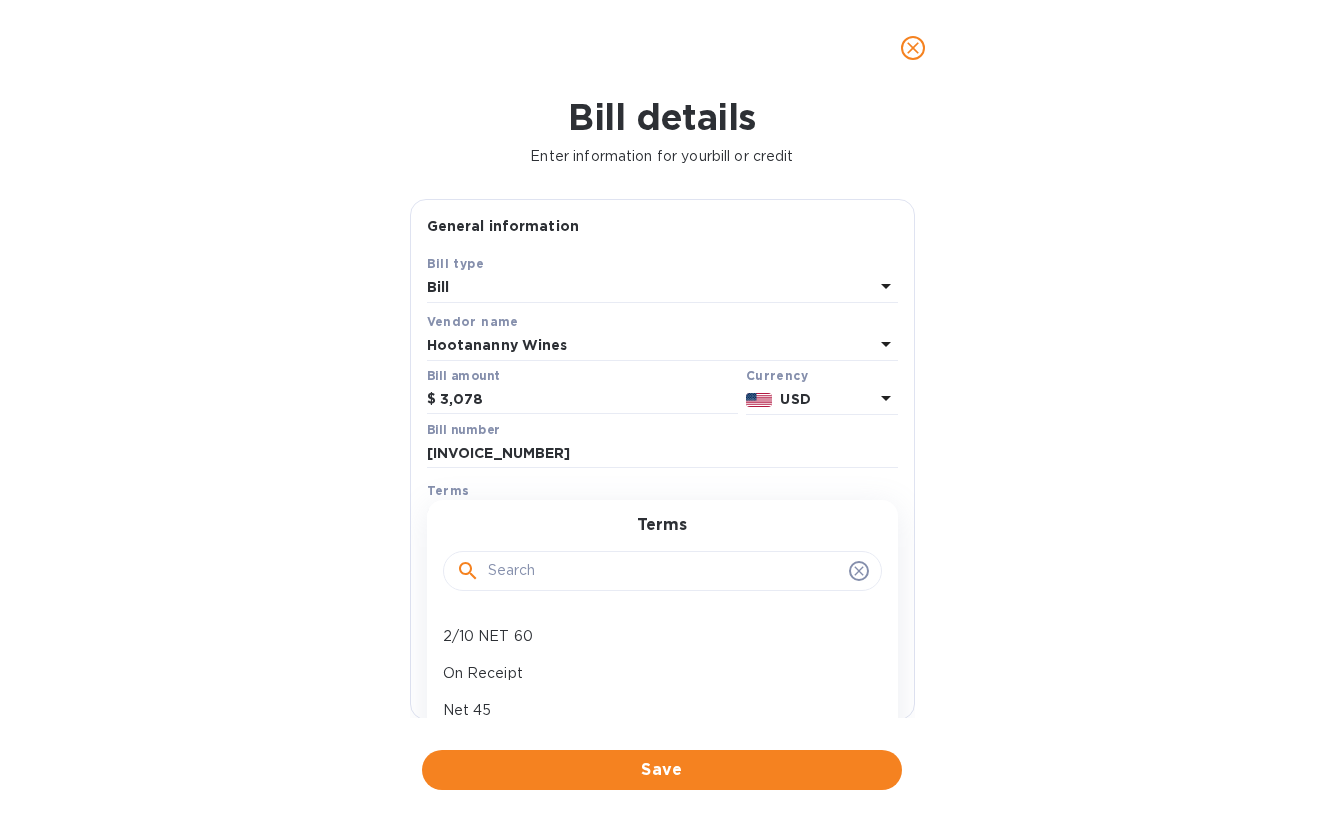 scroll, scrollTop: 104, scrollLeft: 0, axis: vertical 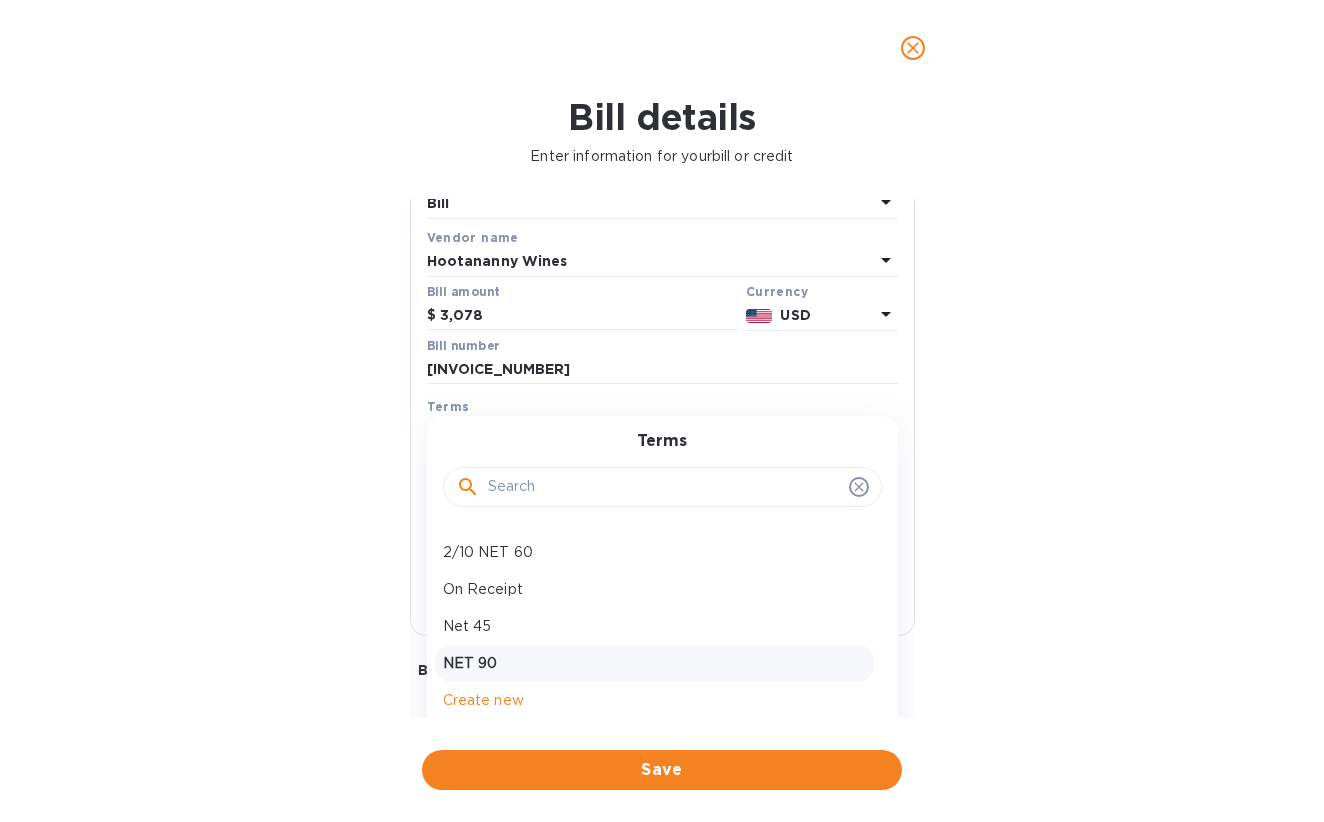 click on "NET 90" at bounding box center (654, 663) 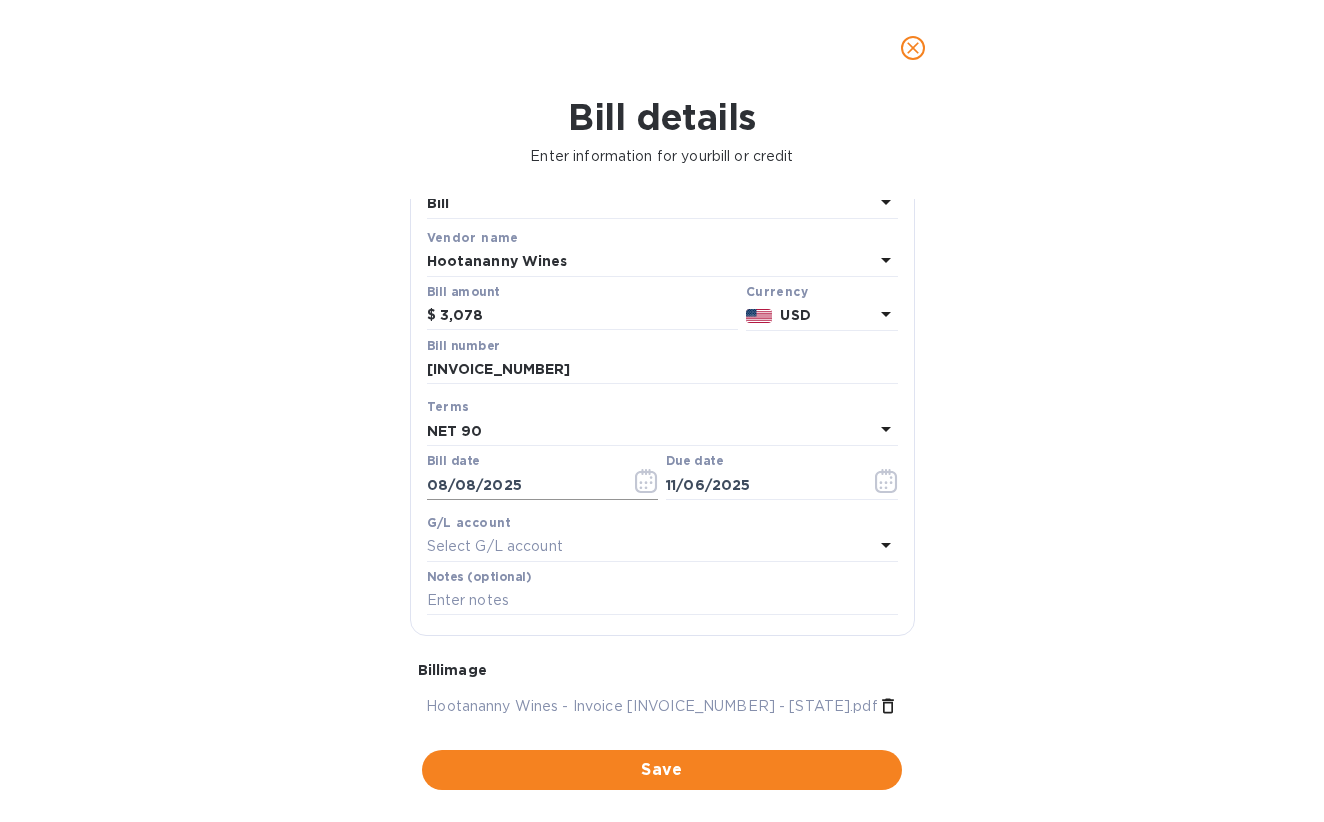 click 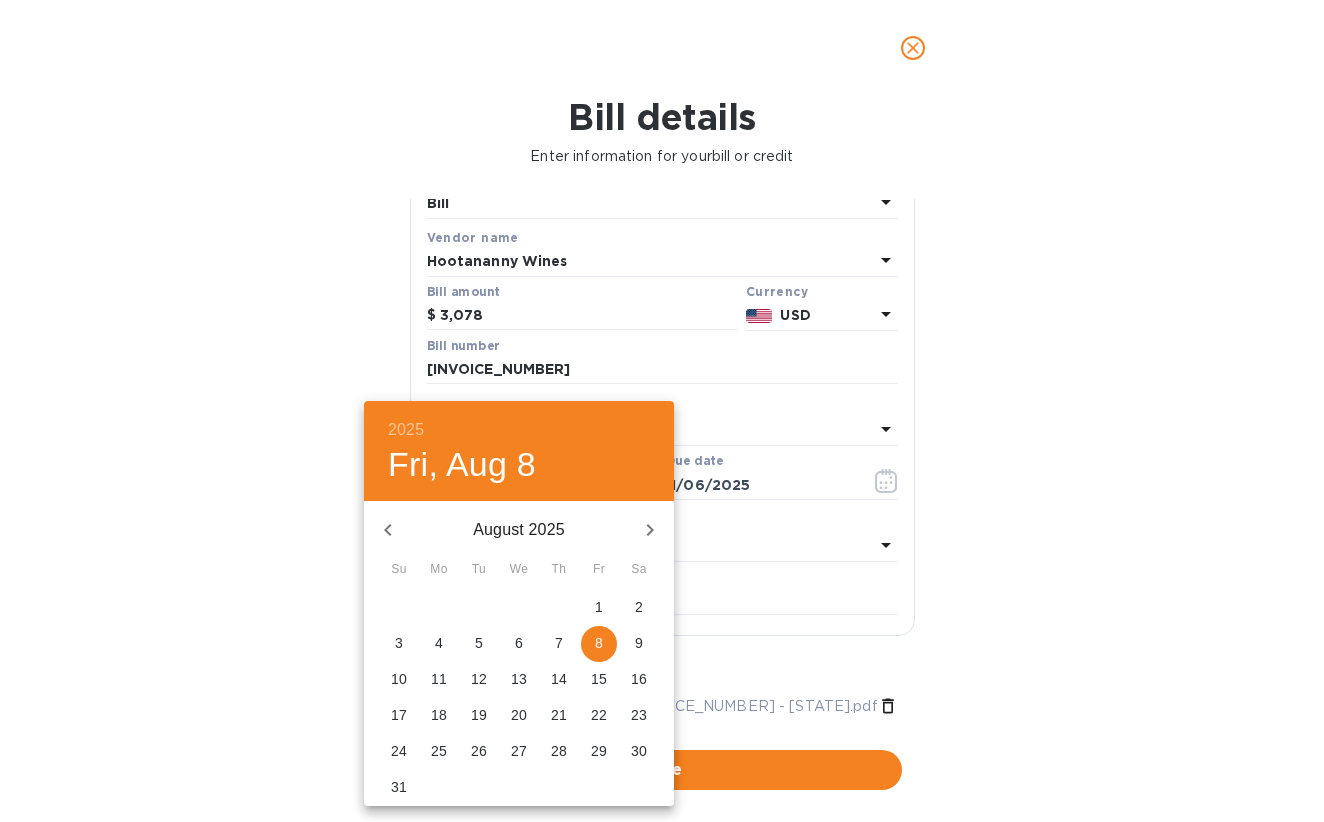 click at bounding box center [662, 411] 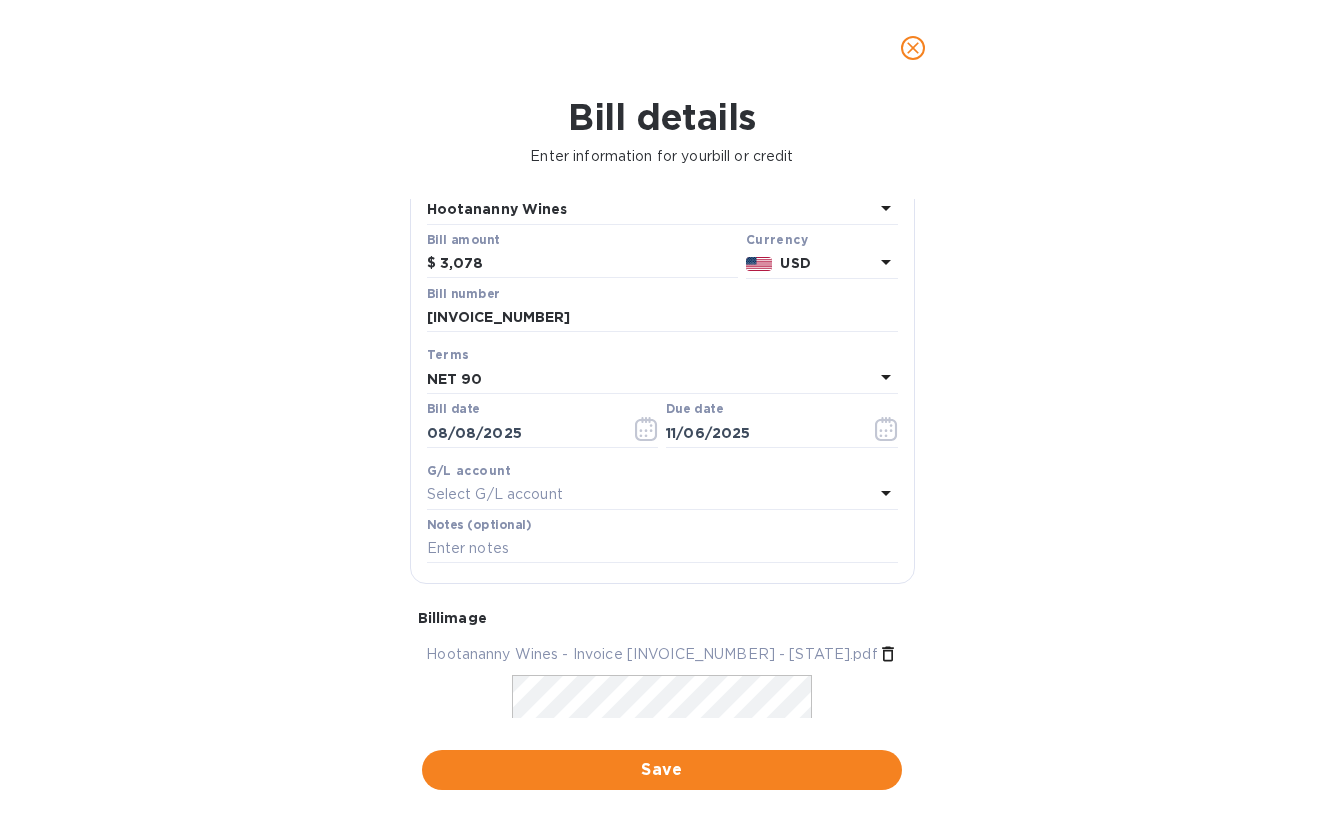 scroll, scrollTop: 220, scrollLeft: 0, axis: vertical 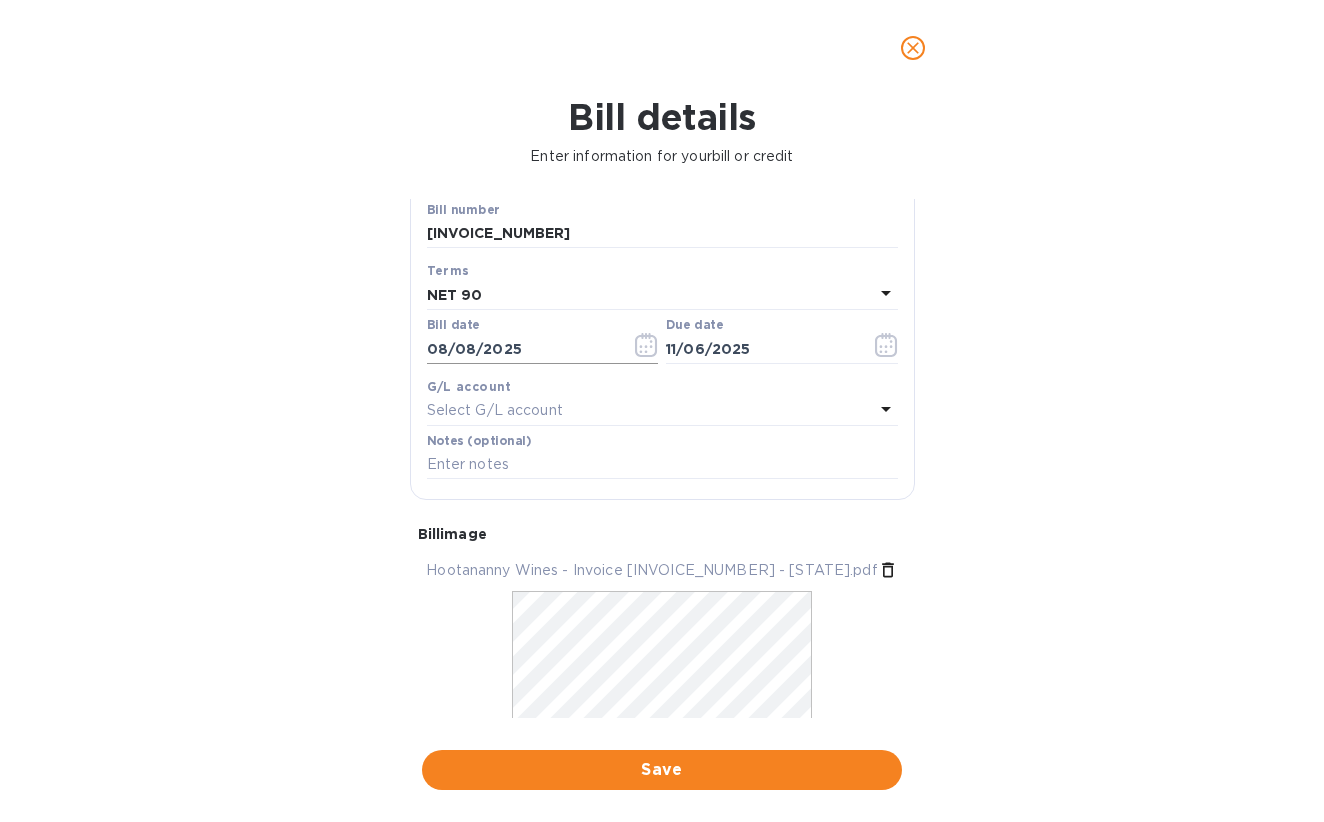 click 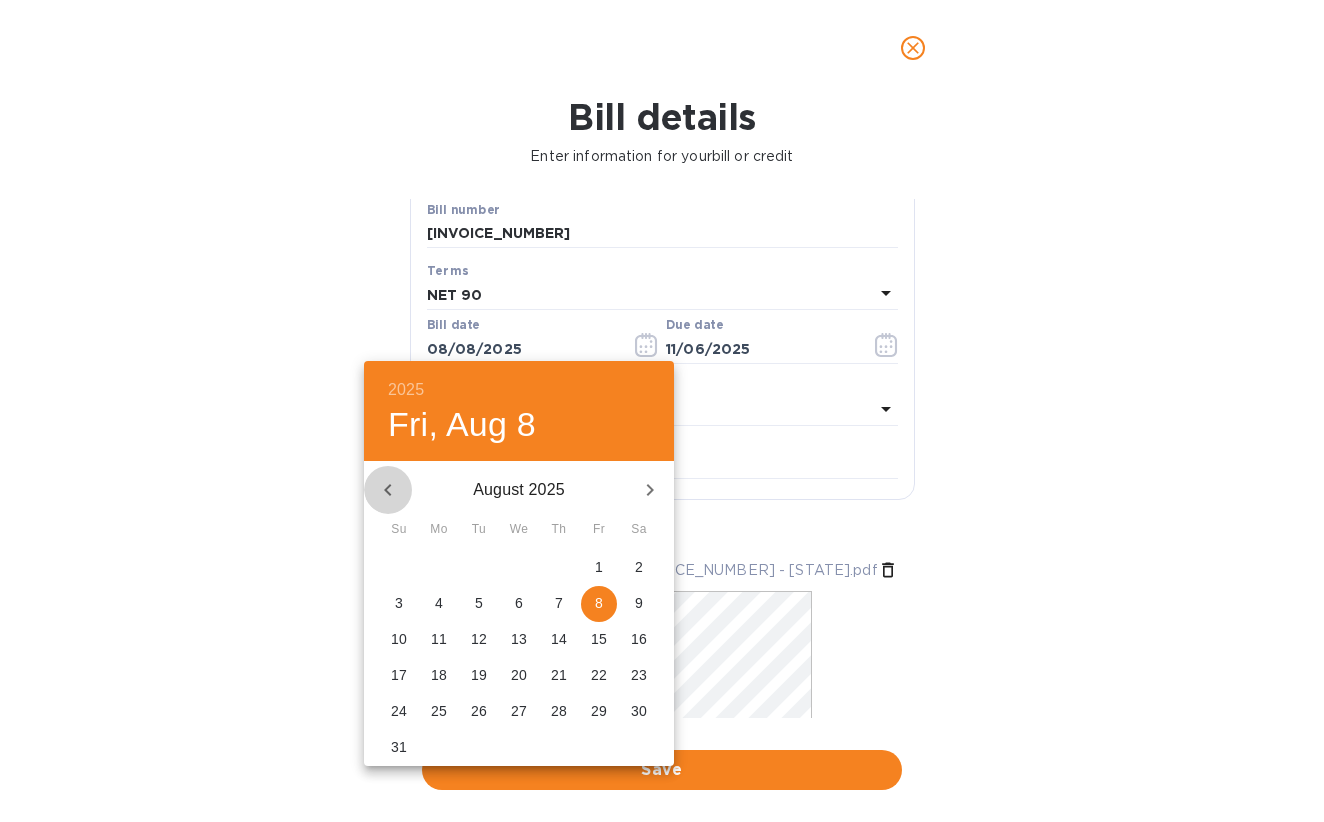 click 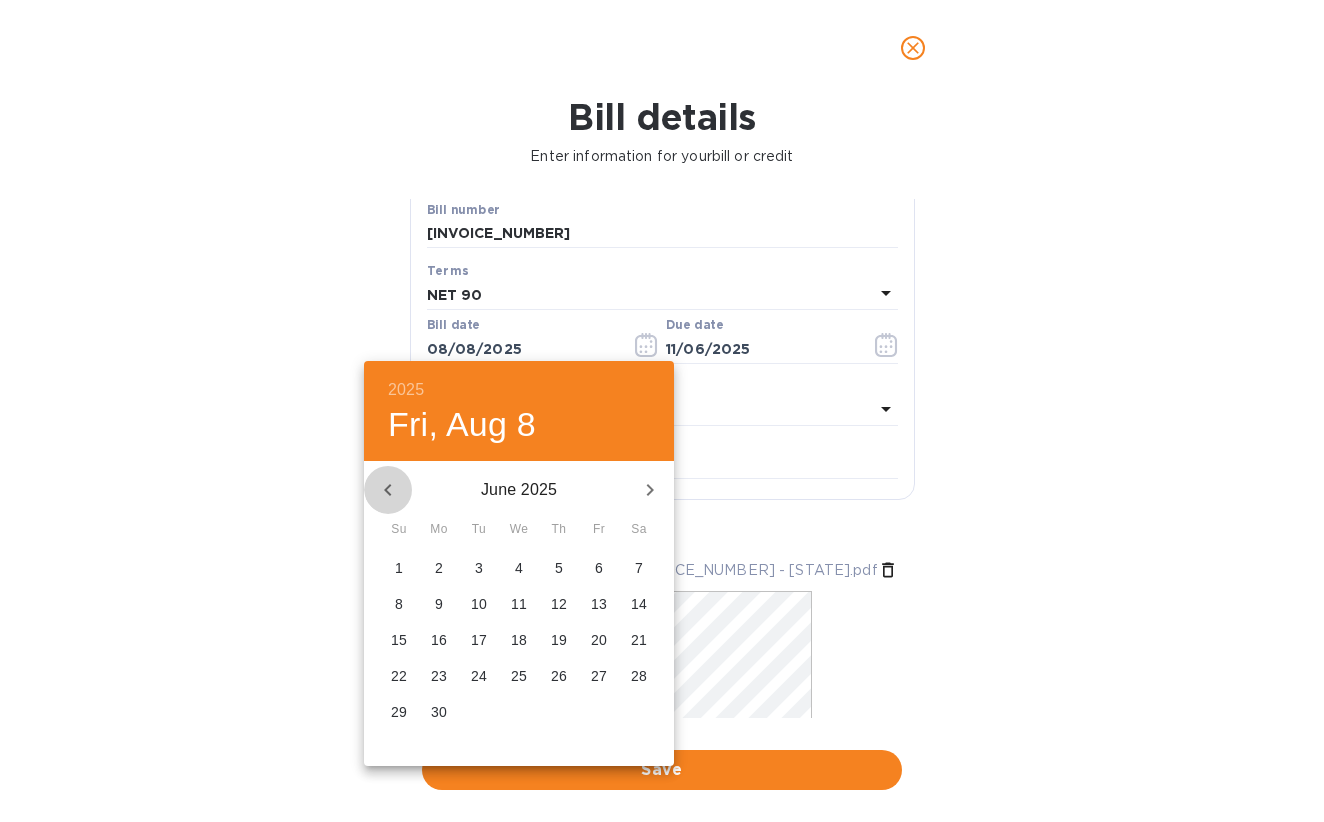 click 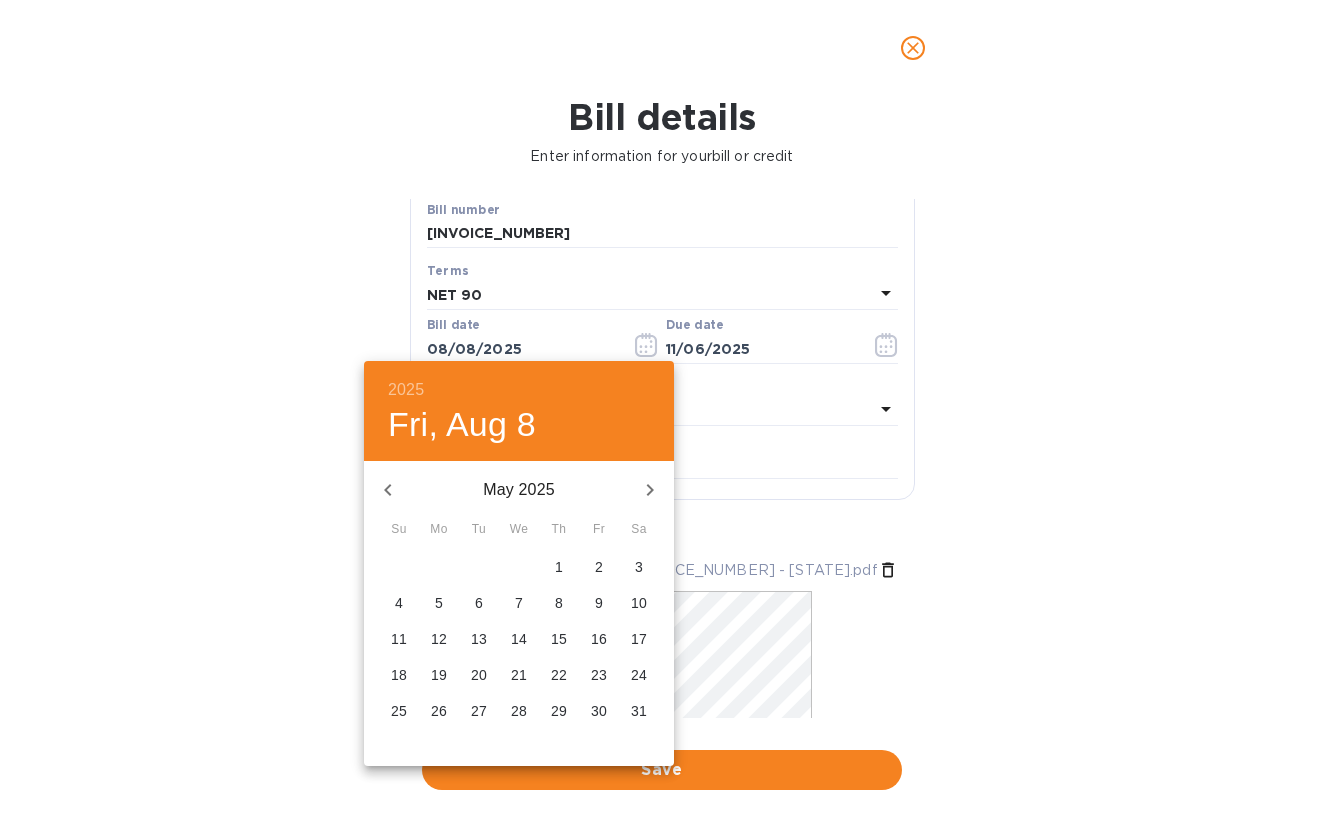click on "13" at bounding box center (479, 639) 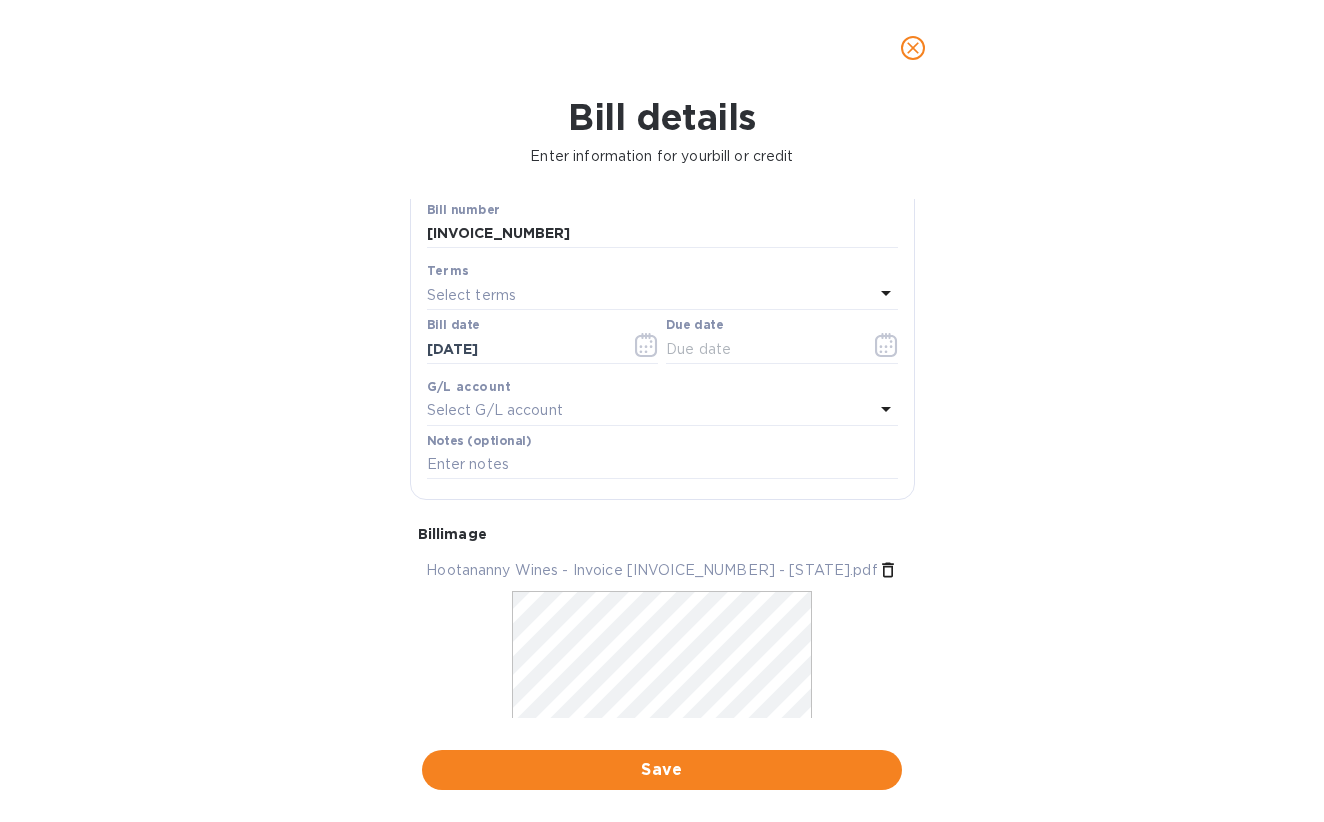 click on "Select terms" at bounding box center [650, 295] 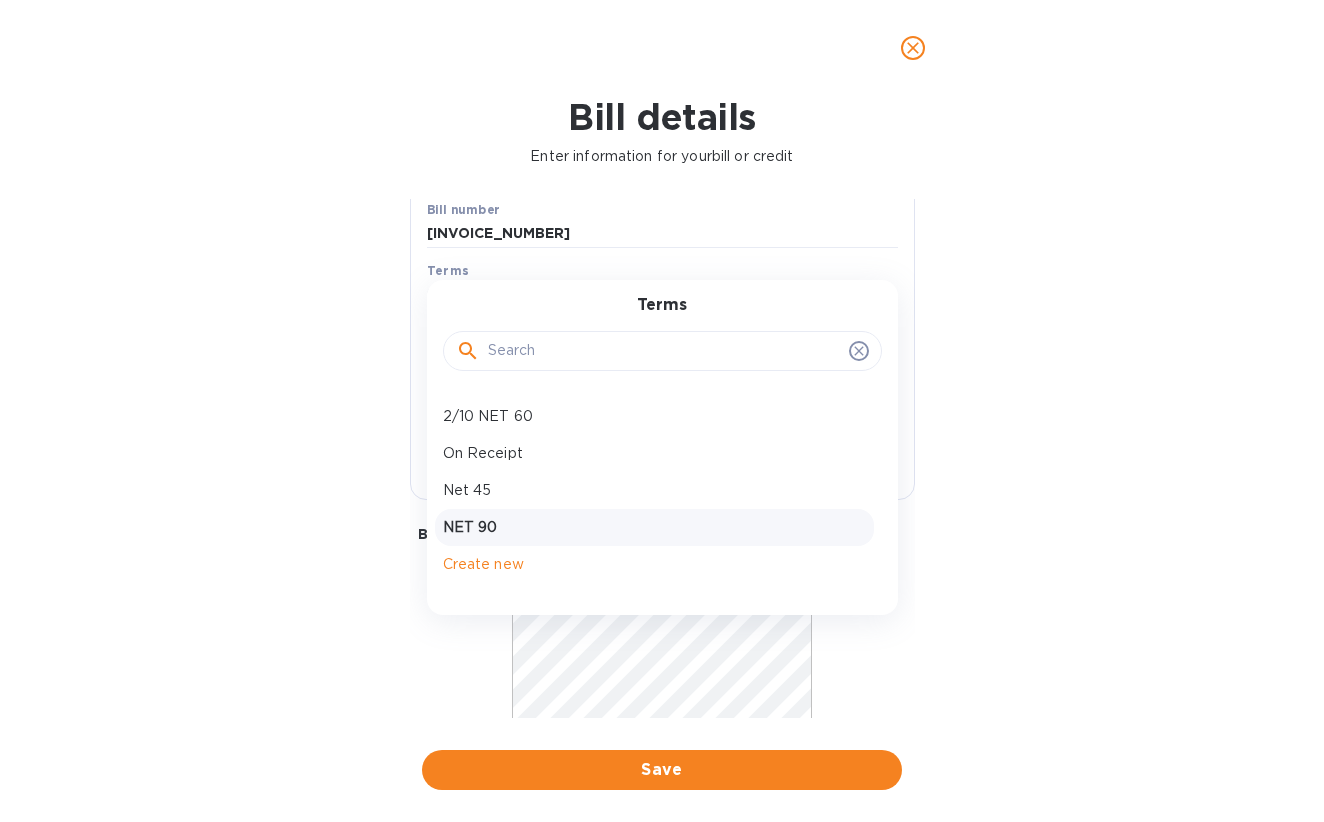 scroll, scrollTop: 104, scrollLeft: 0, axis: vertical 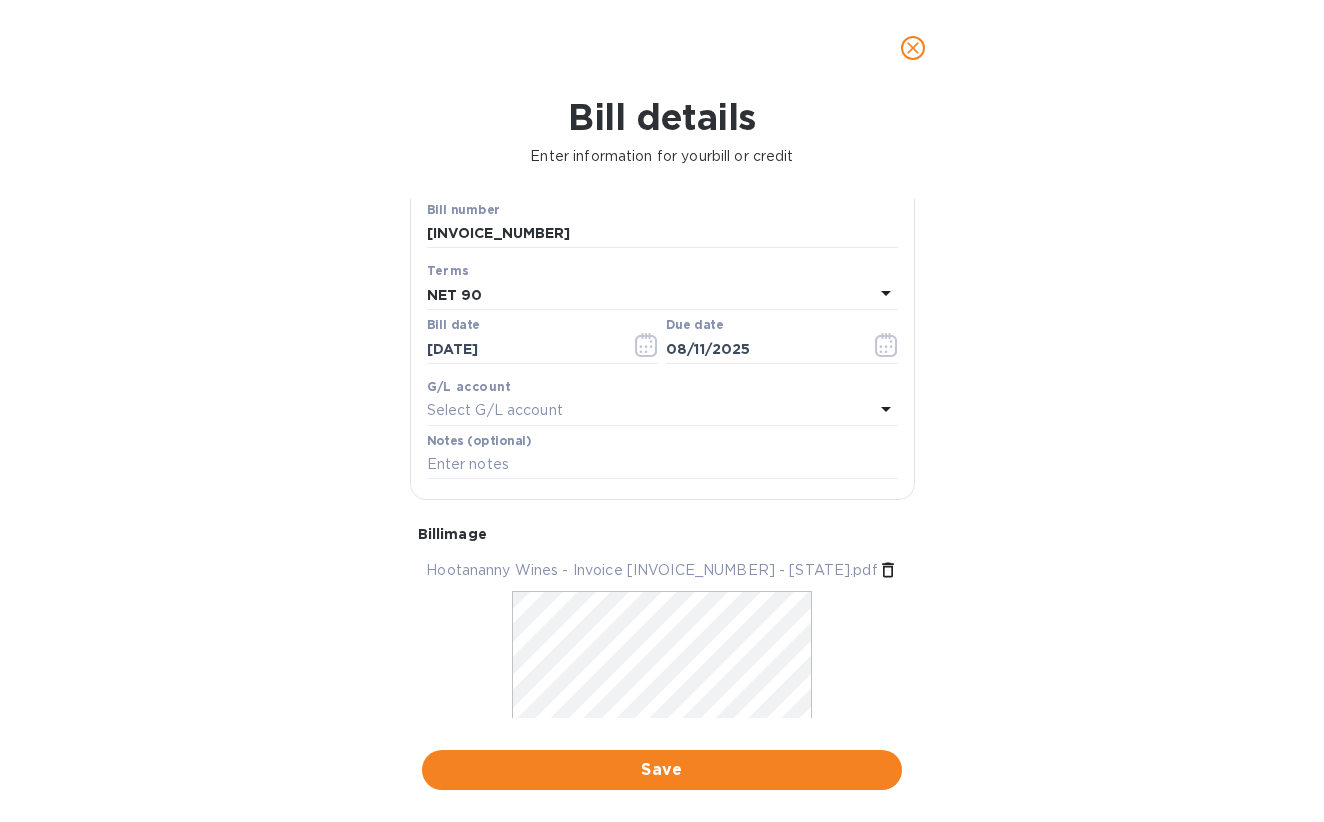 click on "Bill details Enter information for your  bill or credit General information Save Bill type Bill Vendor name Hootananny Wines Bill amount $ 3,078 Currency USD Bill number 1019   Terms NET 90 Bill date 05/13/2025   Due date 08/11/2025   G/L account Select G/L account Notes (optional)   Bill  image Hootananny Wines - Invoice 1019 - WA.pdf Save" at bounding box center [662, 459] 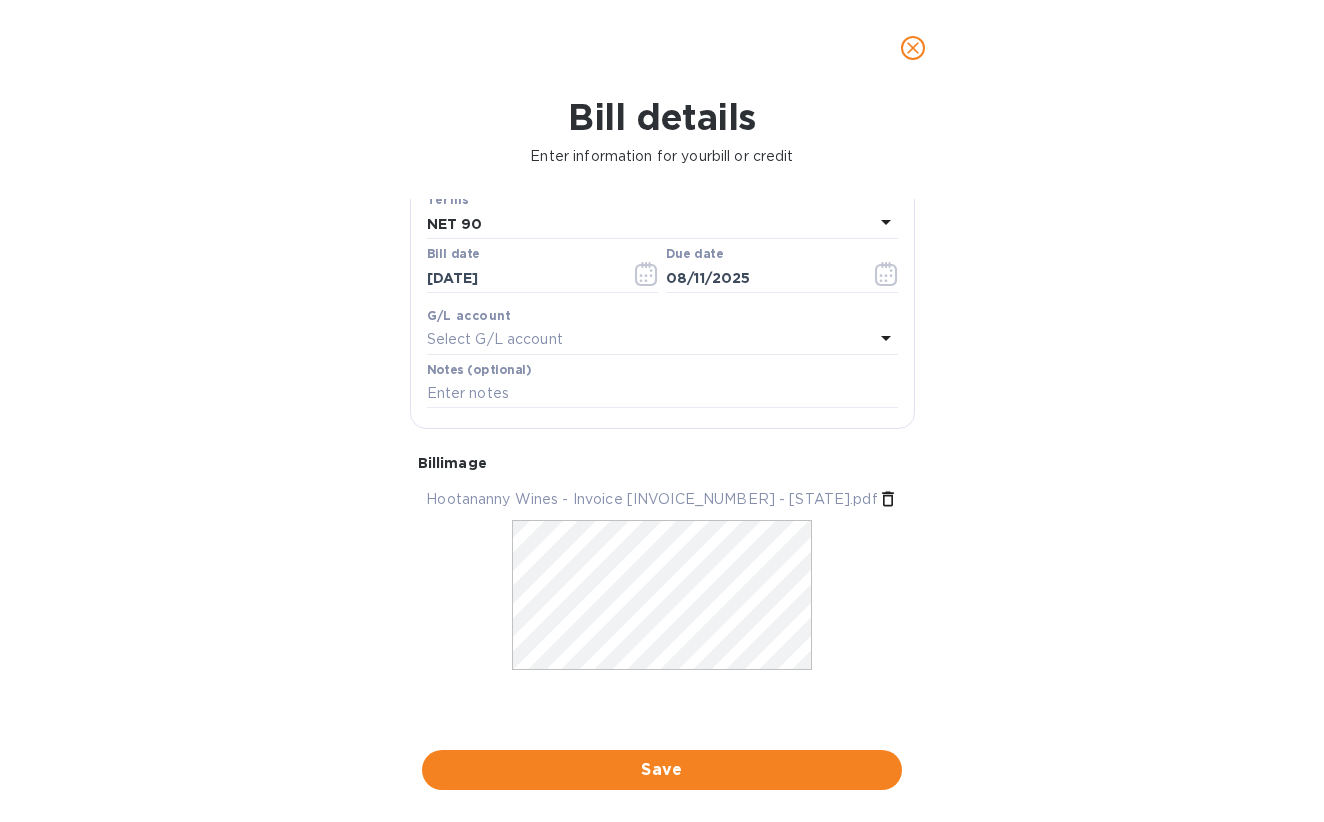 scroll, scrollTop: 304, scrollLeft: 0, axis: vertical 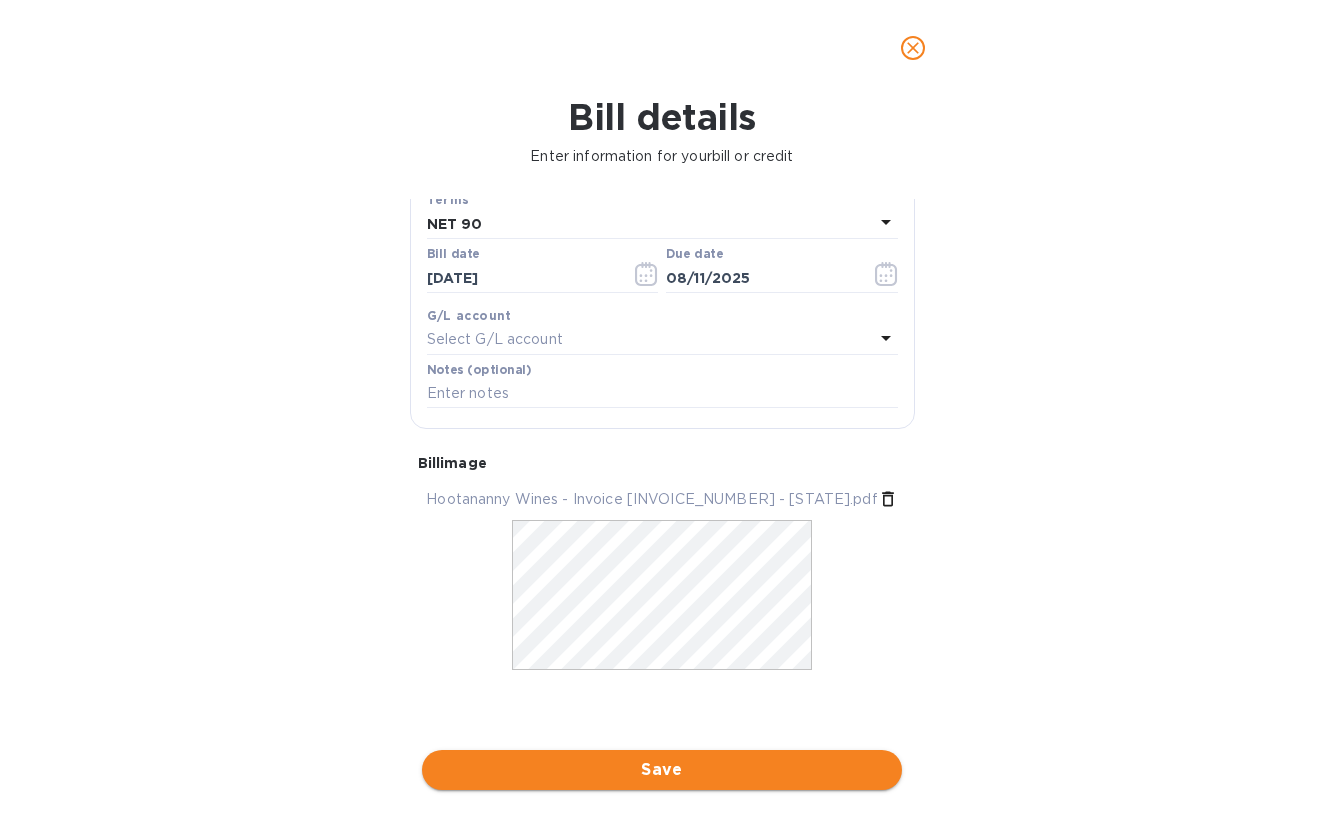 click on "Save" at bounding box center [662, 770] 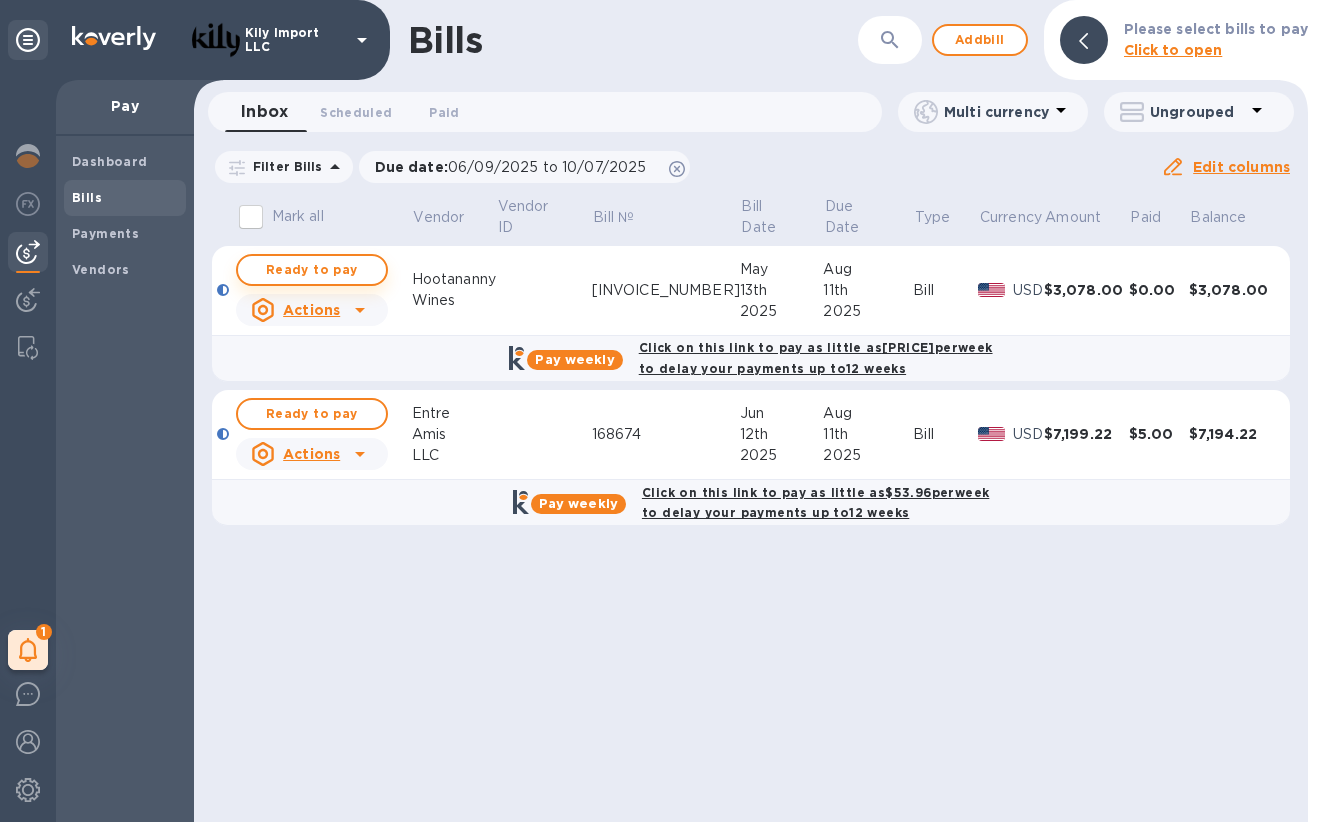 click on "Ready to pay" at bounding box center (312, 270) 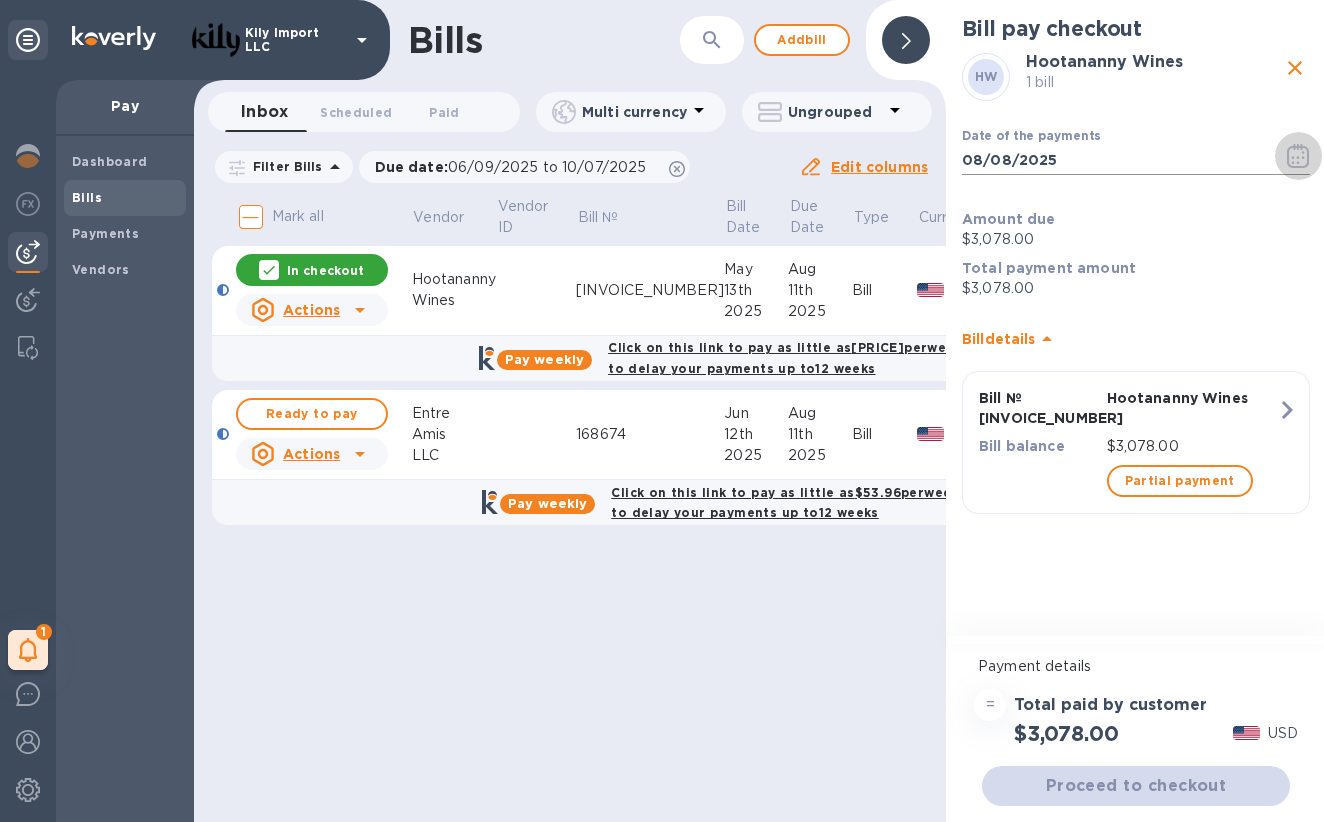 click 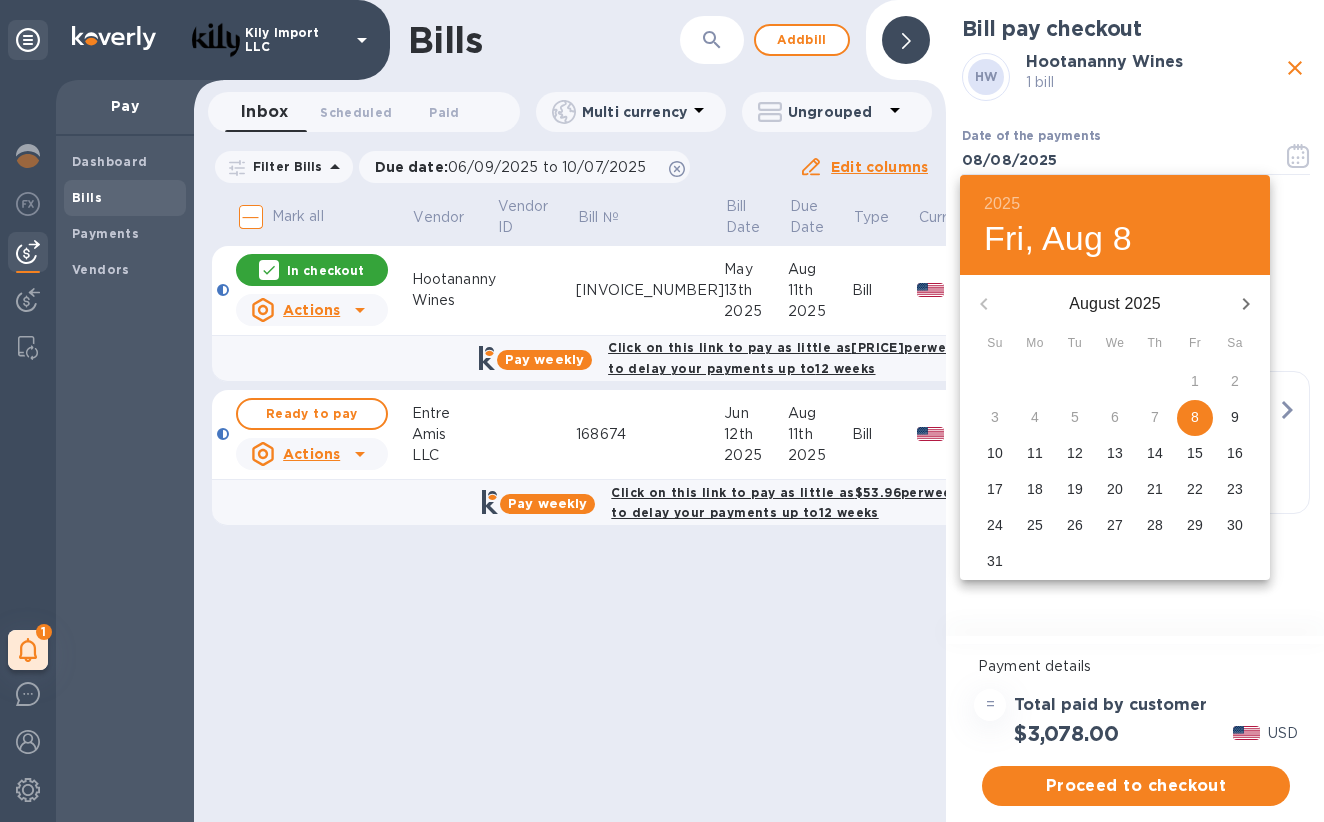 click on "11" at bounding box center [1035, 453] 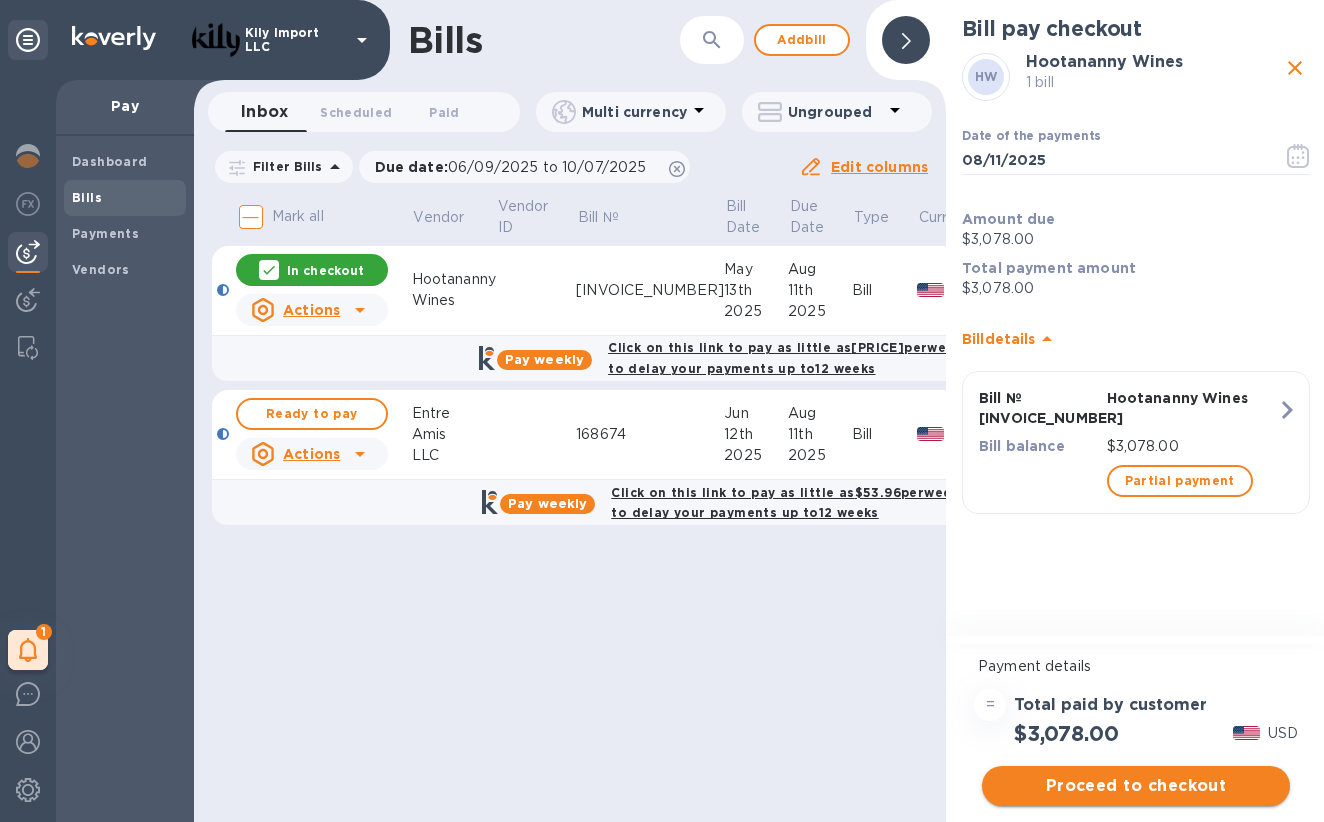 click on "Proceed to checkout" at bounding box center (1136, 786) 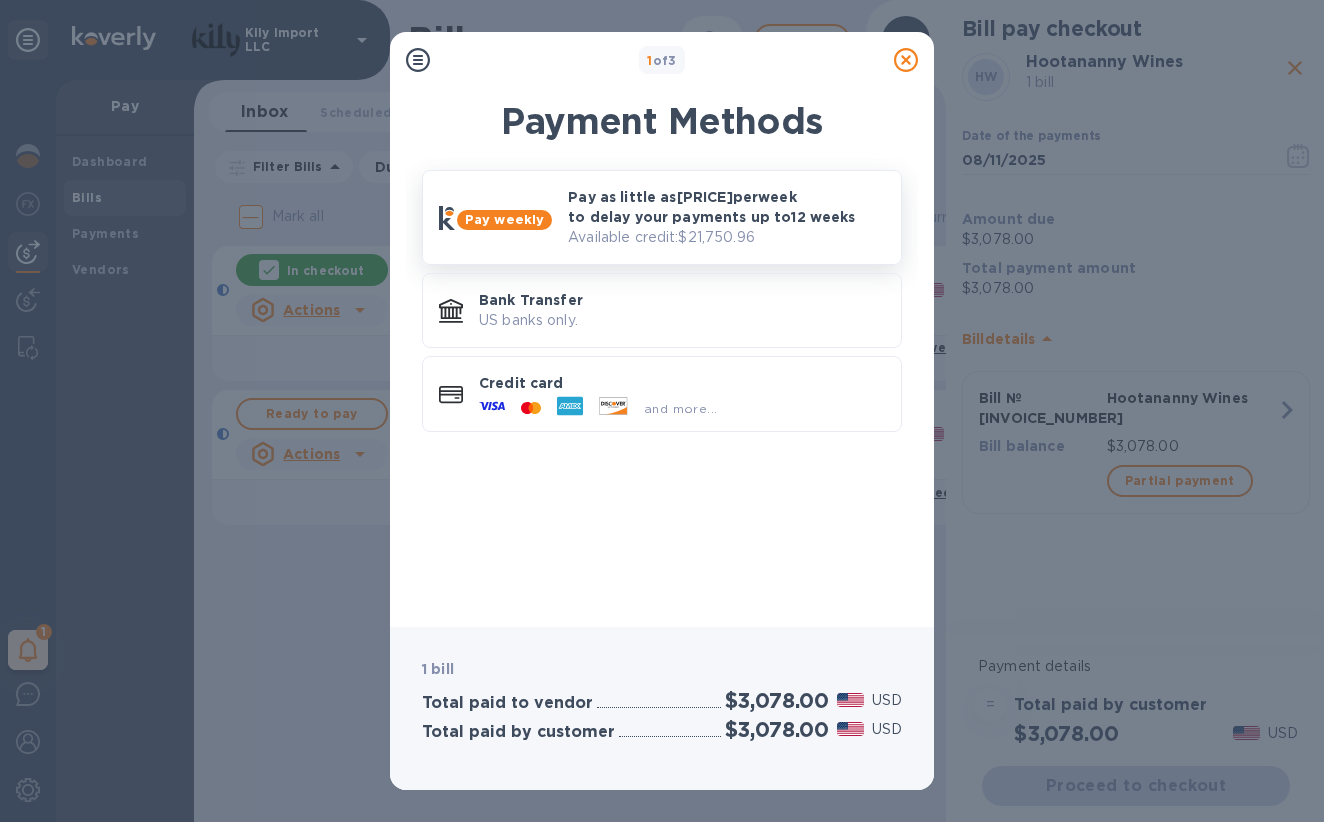 click on "Pay as little as  $23.09  per  week    to delay your payments up to  12 weeks" at bounding box center (726, 207) 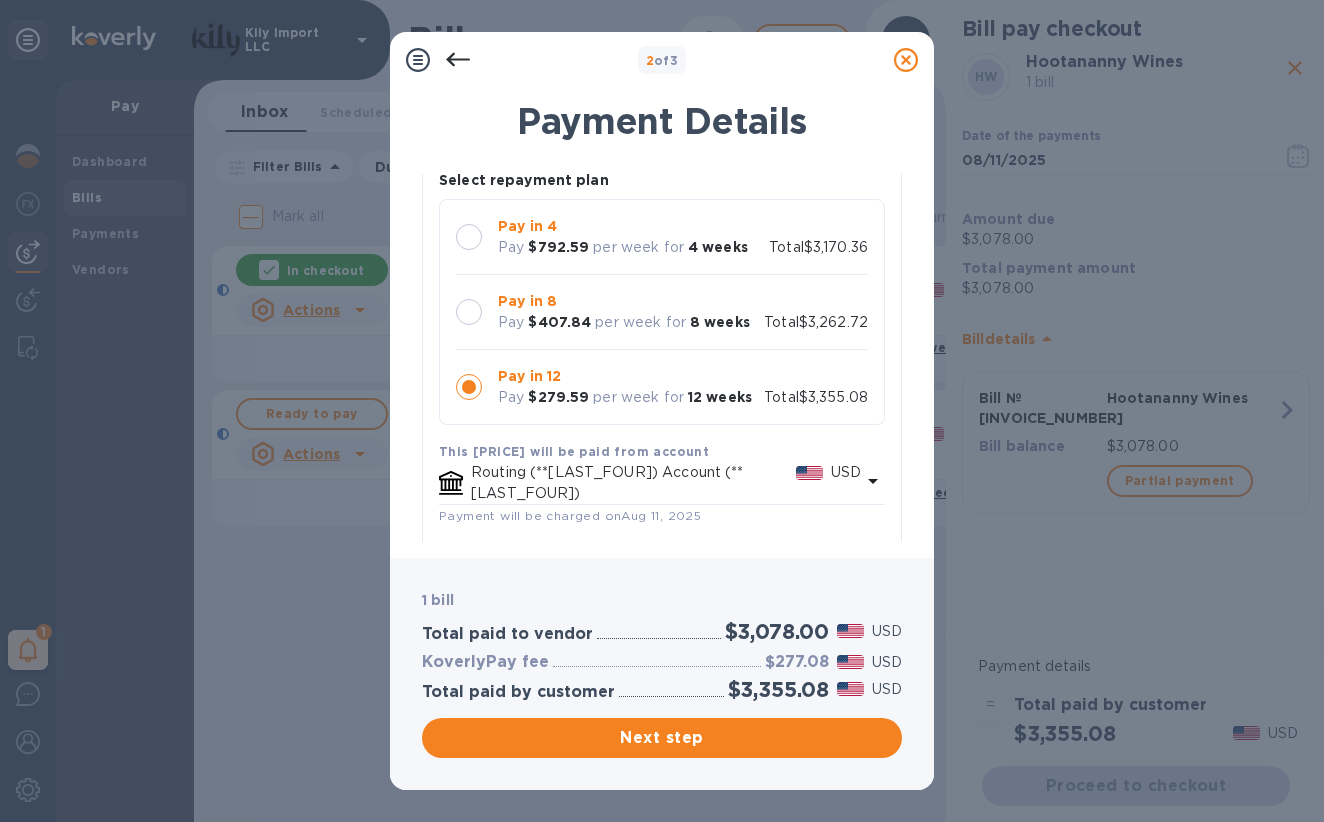 scroll, scrollTop: 145, scrollLeft: 0, axis: vertical 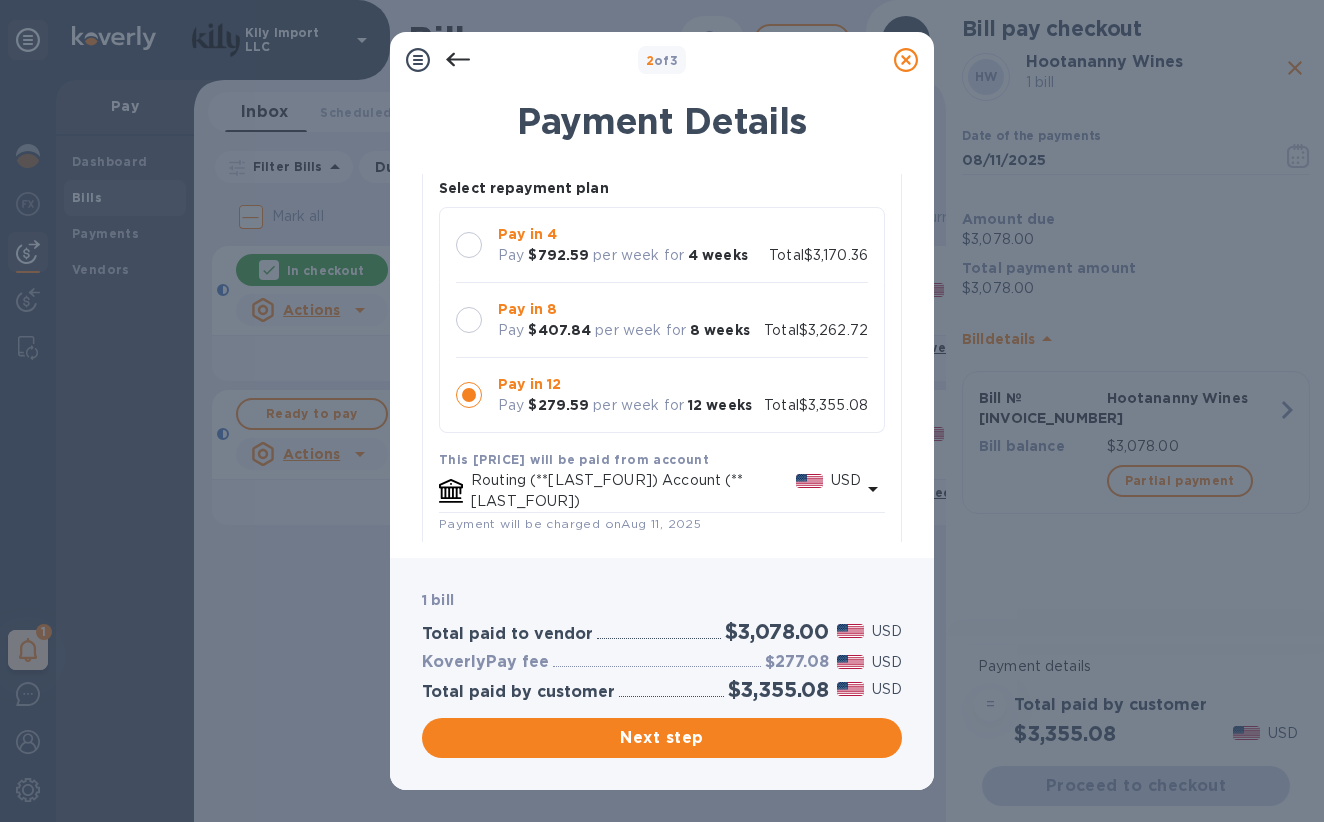 click on "Pay in 4 Pay $792.59 per week for 4 weeks" at bounding box center [623, 245] 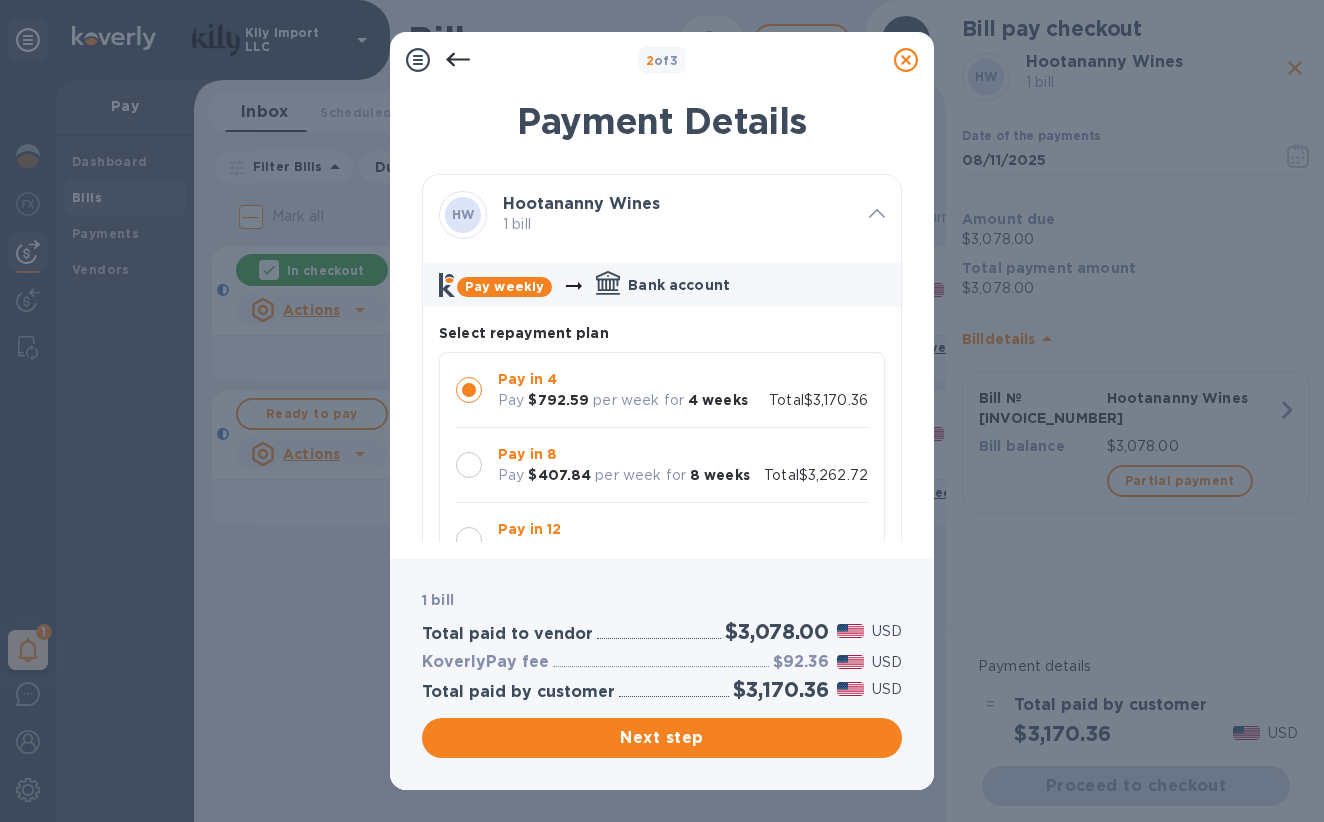 scroll, scrollTop: 0, scrollLeft: 0, axis: both 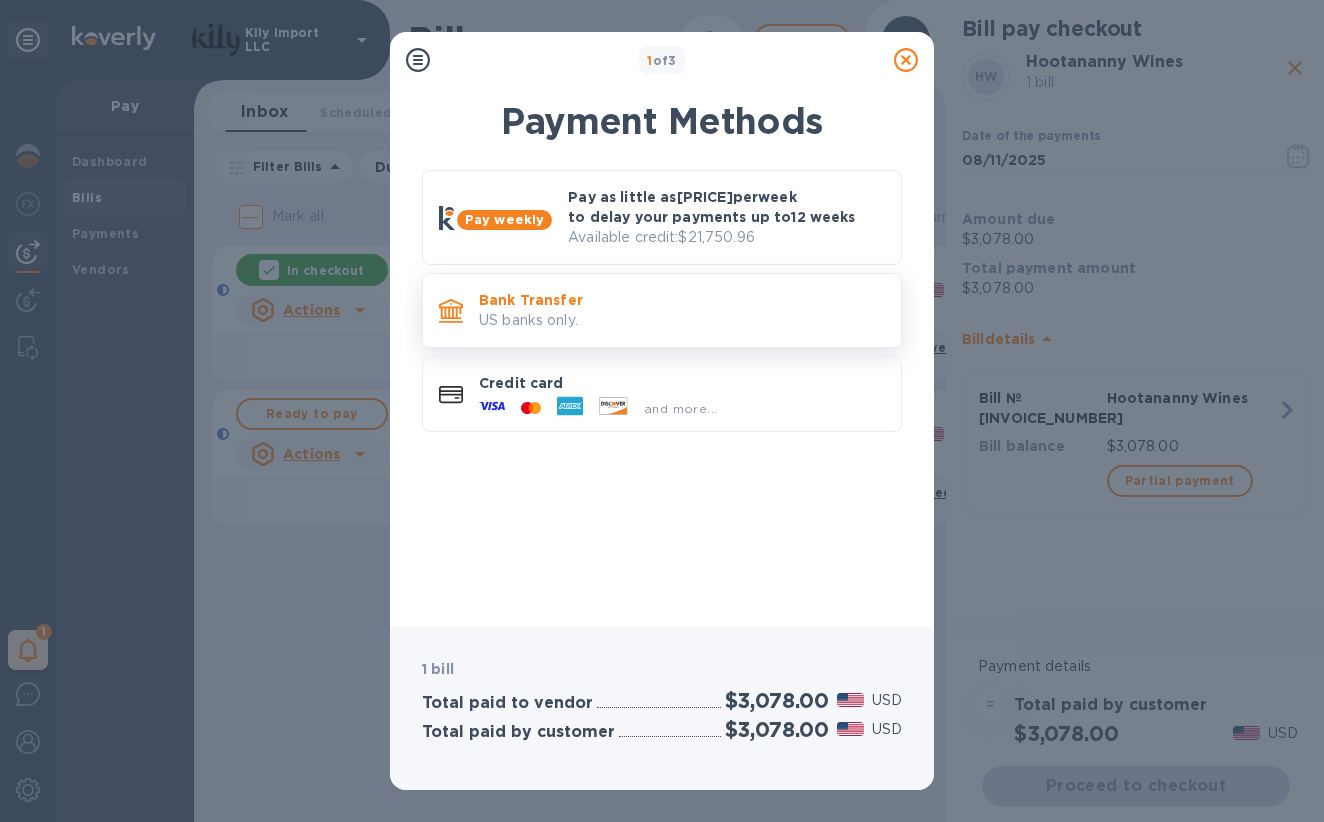click on "Bank Transfer US banks only." at bounding box center (662, 310) 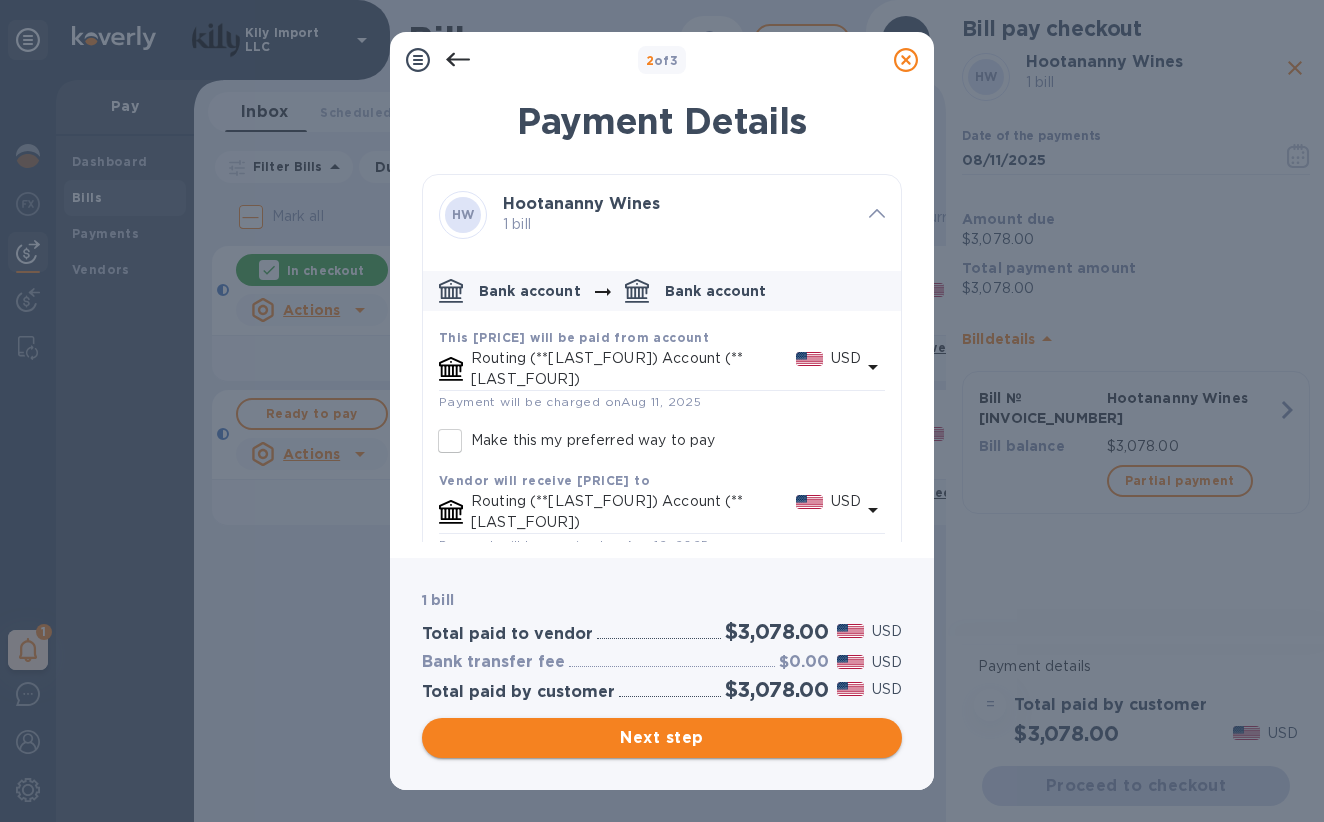 click on "Next step" at bounding box center [662, 738] 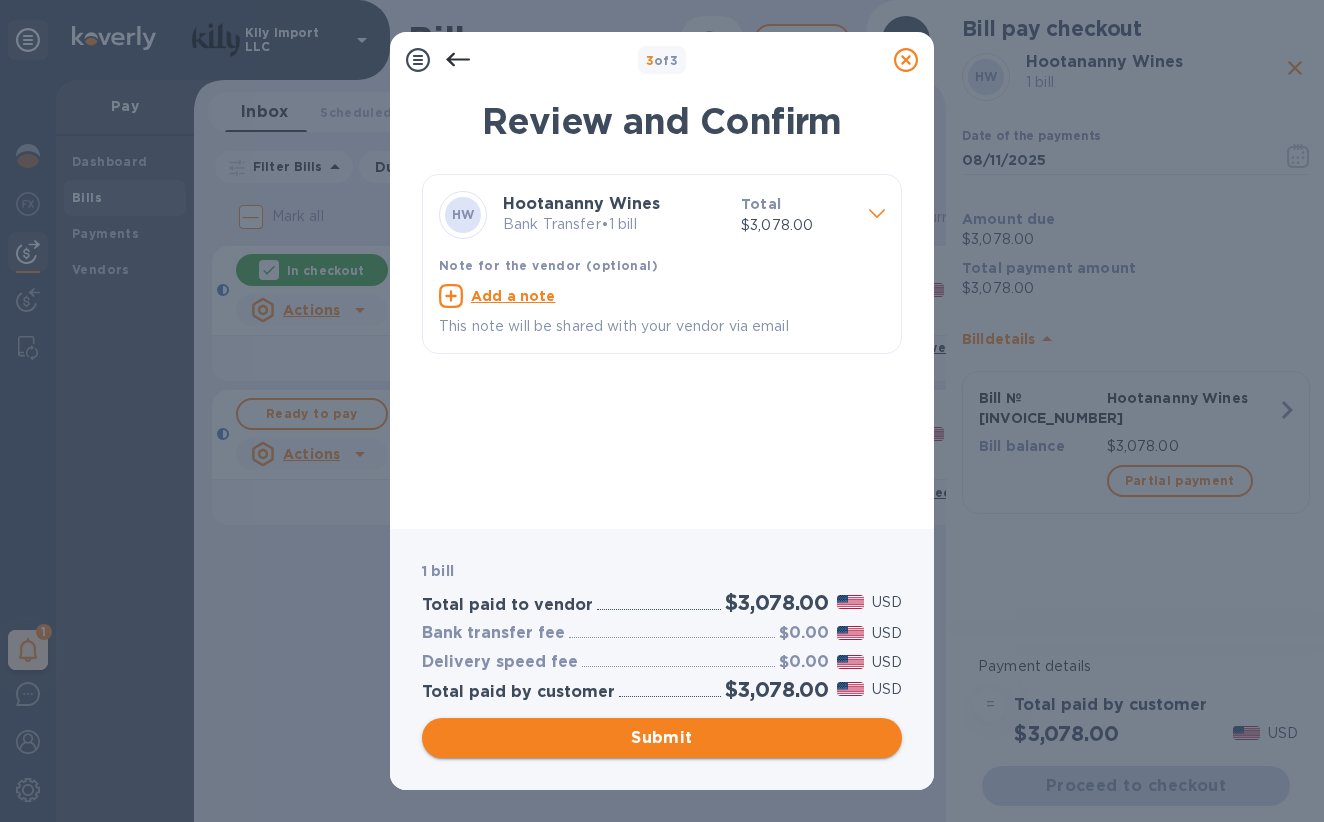 click on "Submit" at bounding box center (662, 738) 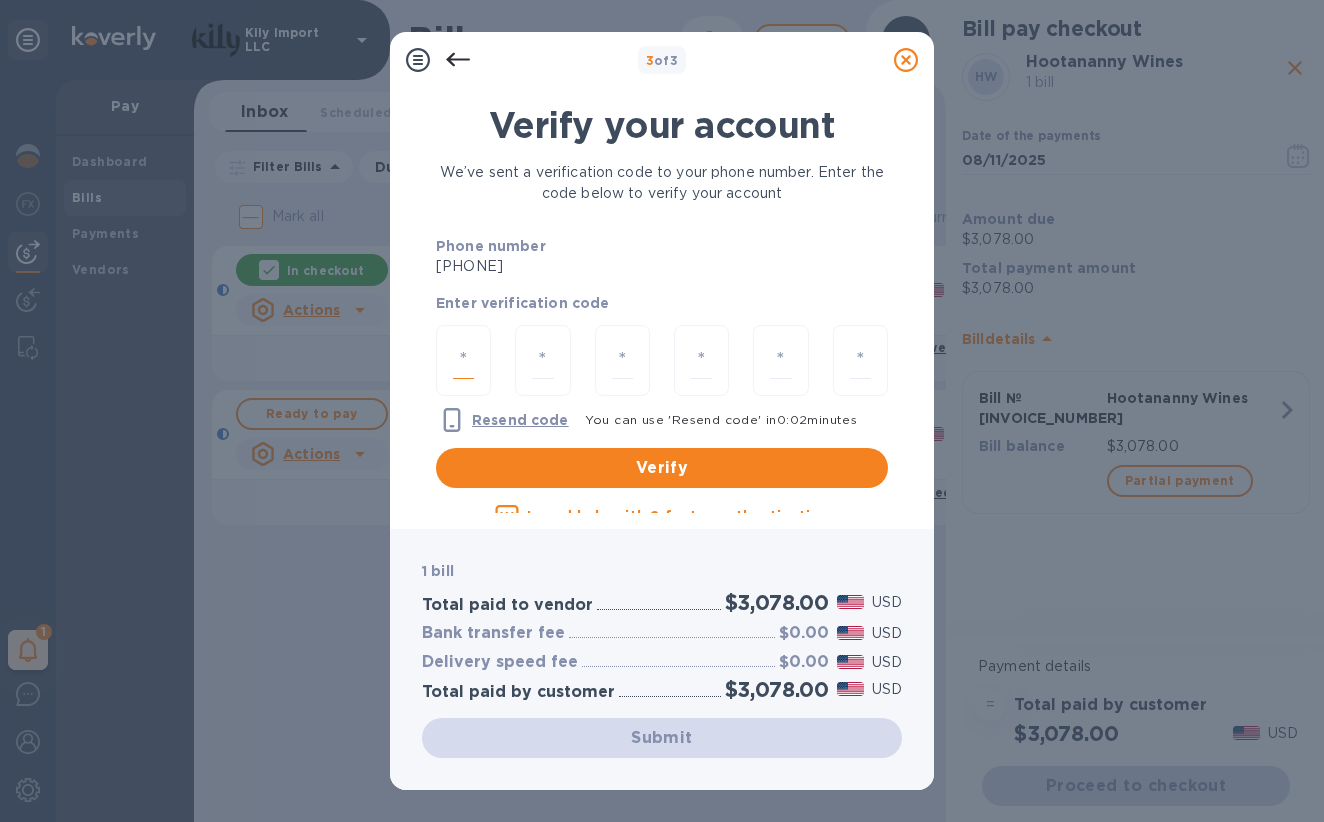click at bounding box center [463, 360] 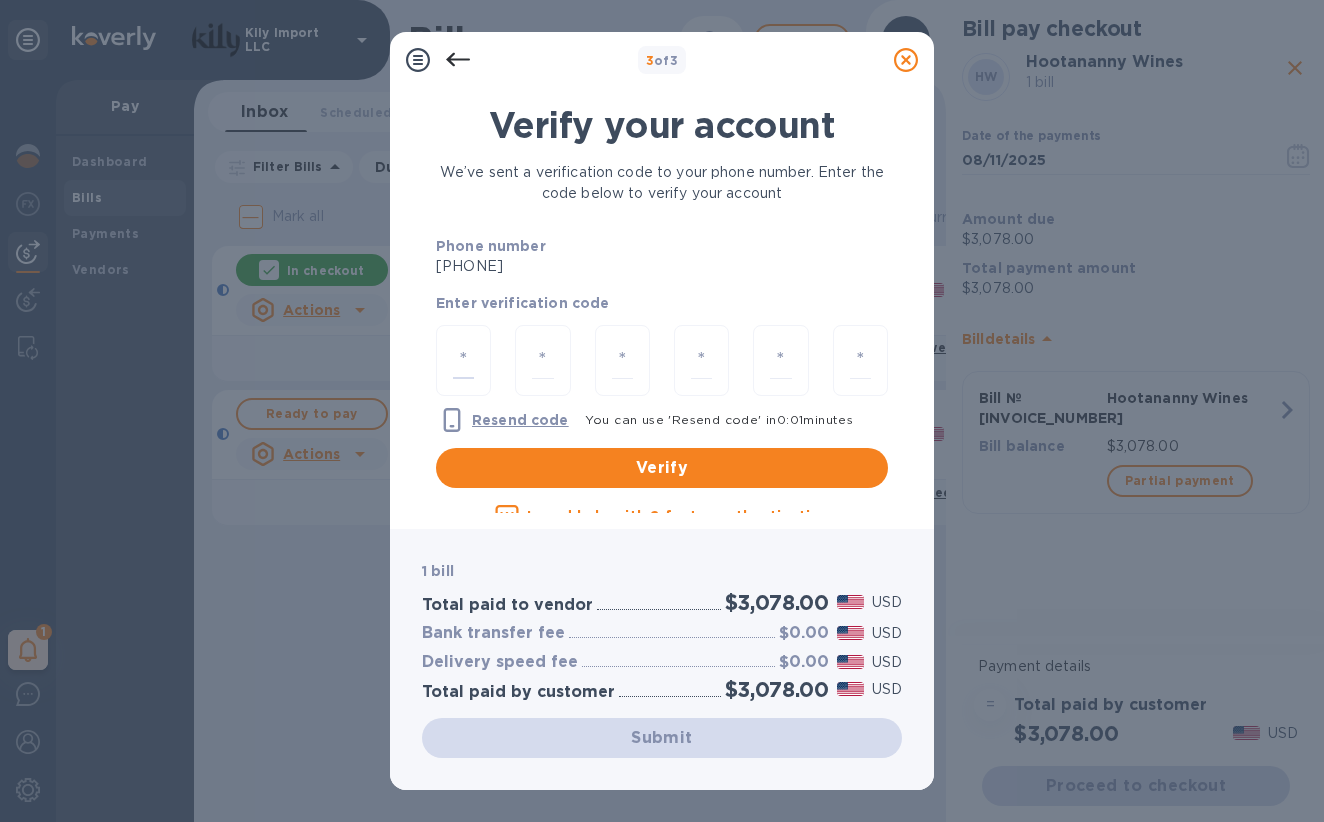type on "4" 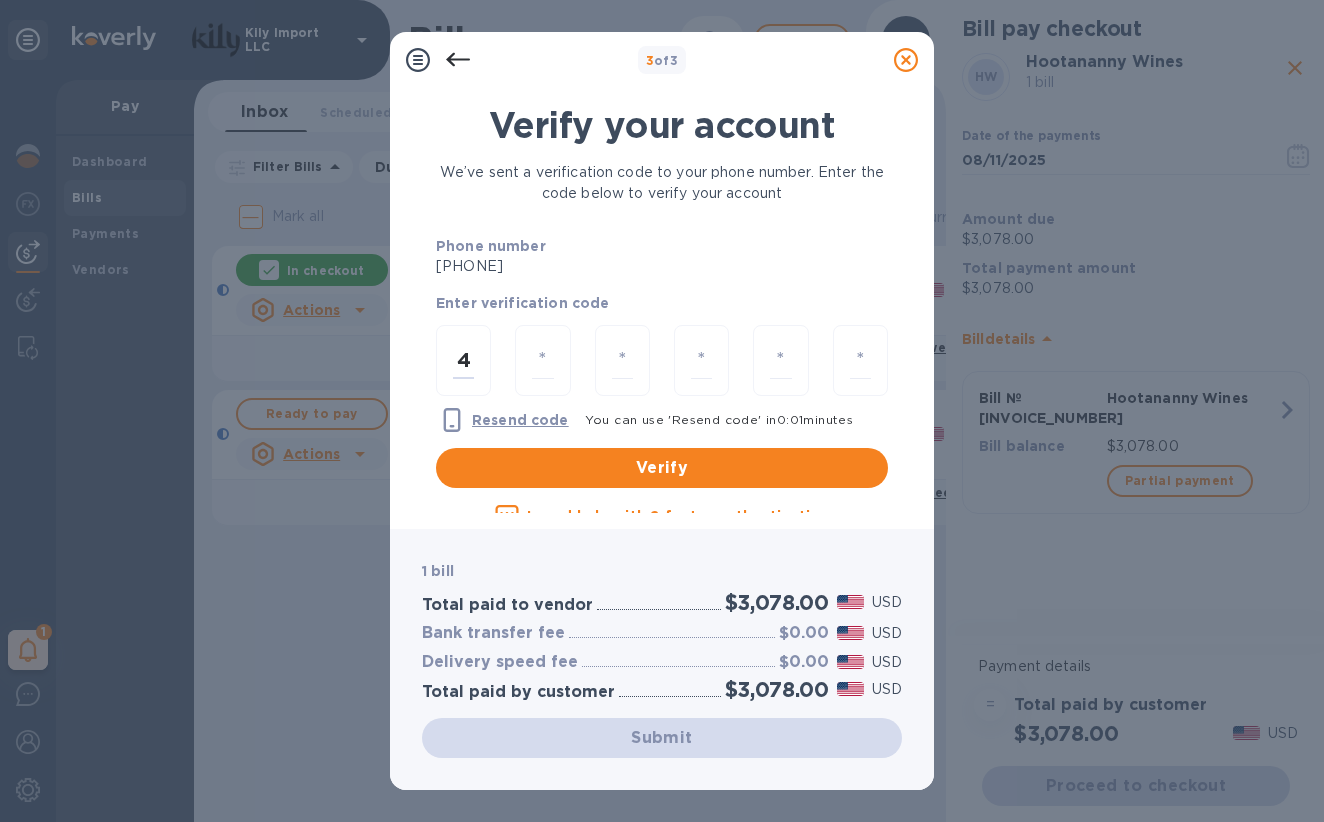 type on "7" 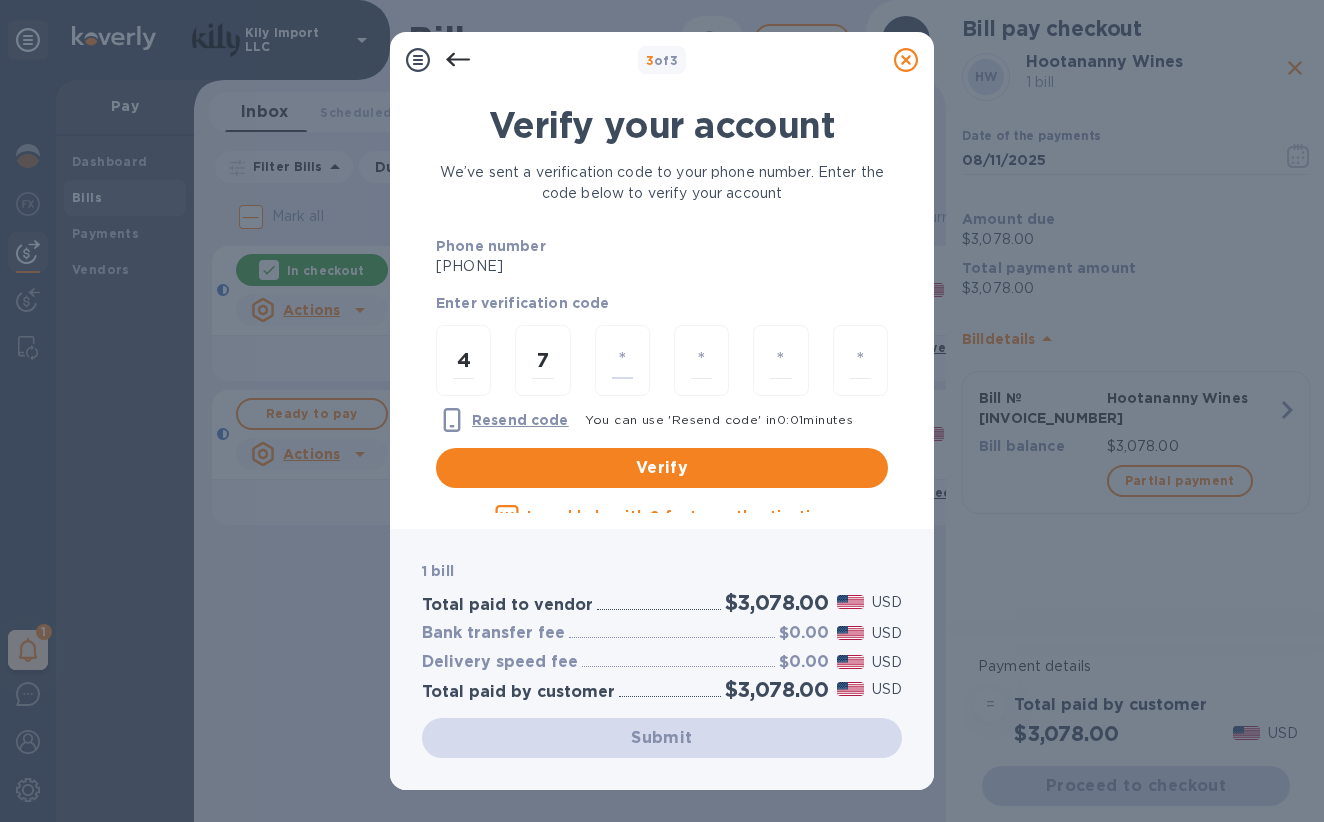 type on "4" 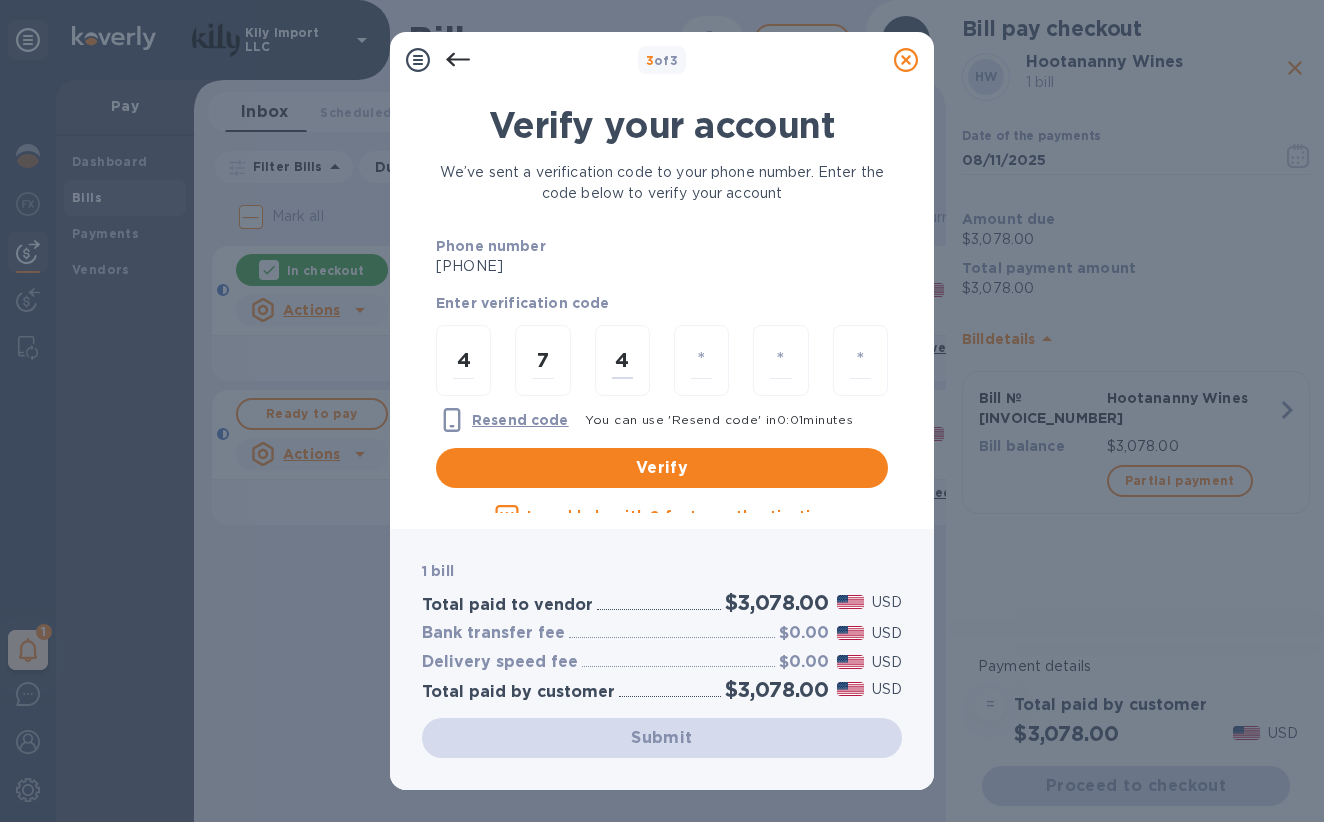 type on "2" 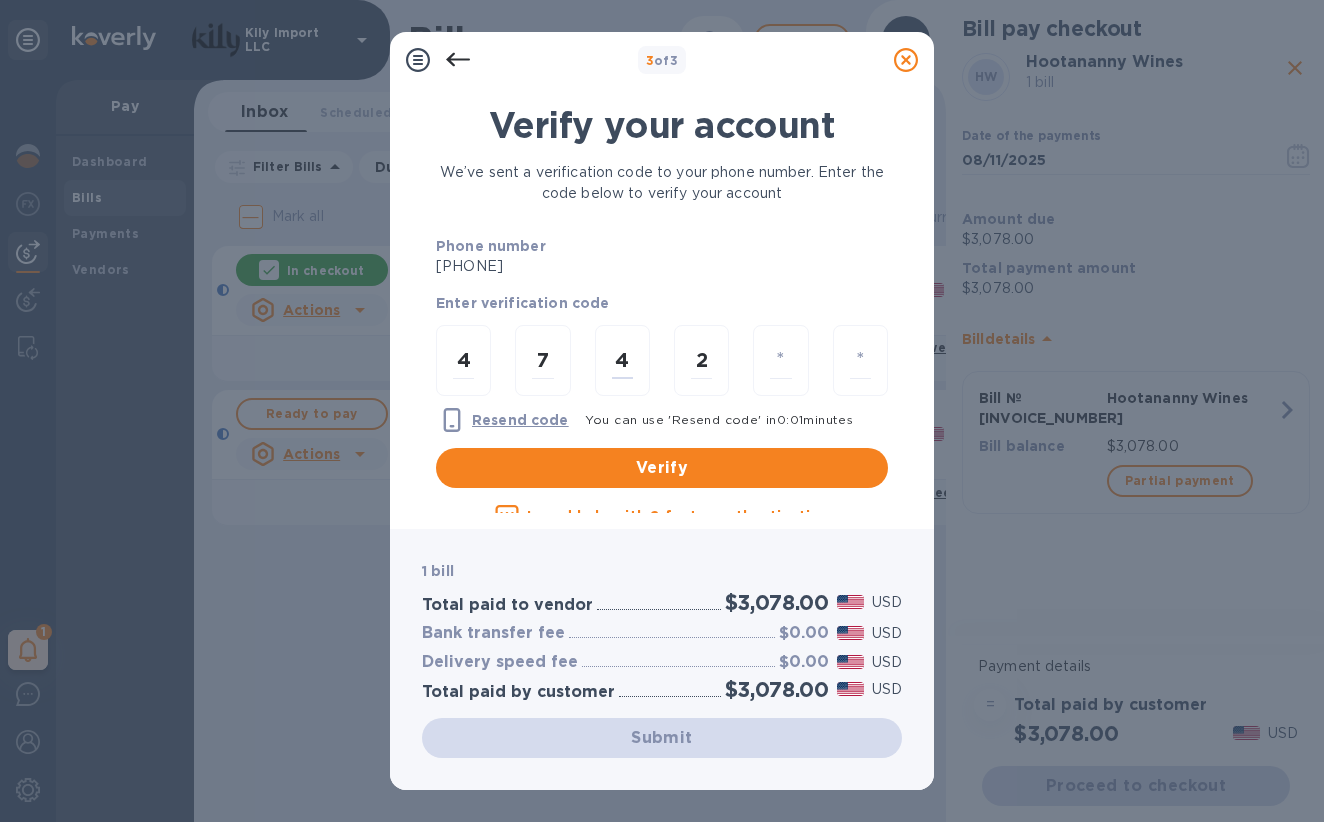 type on "5" 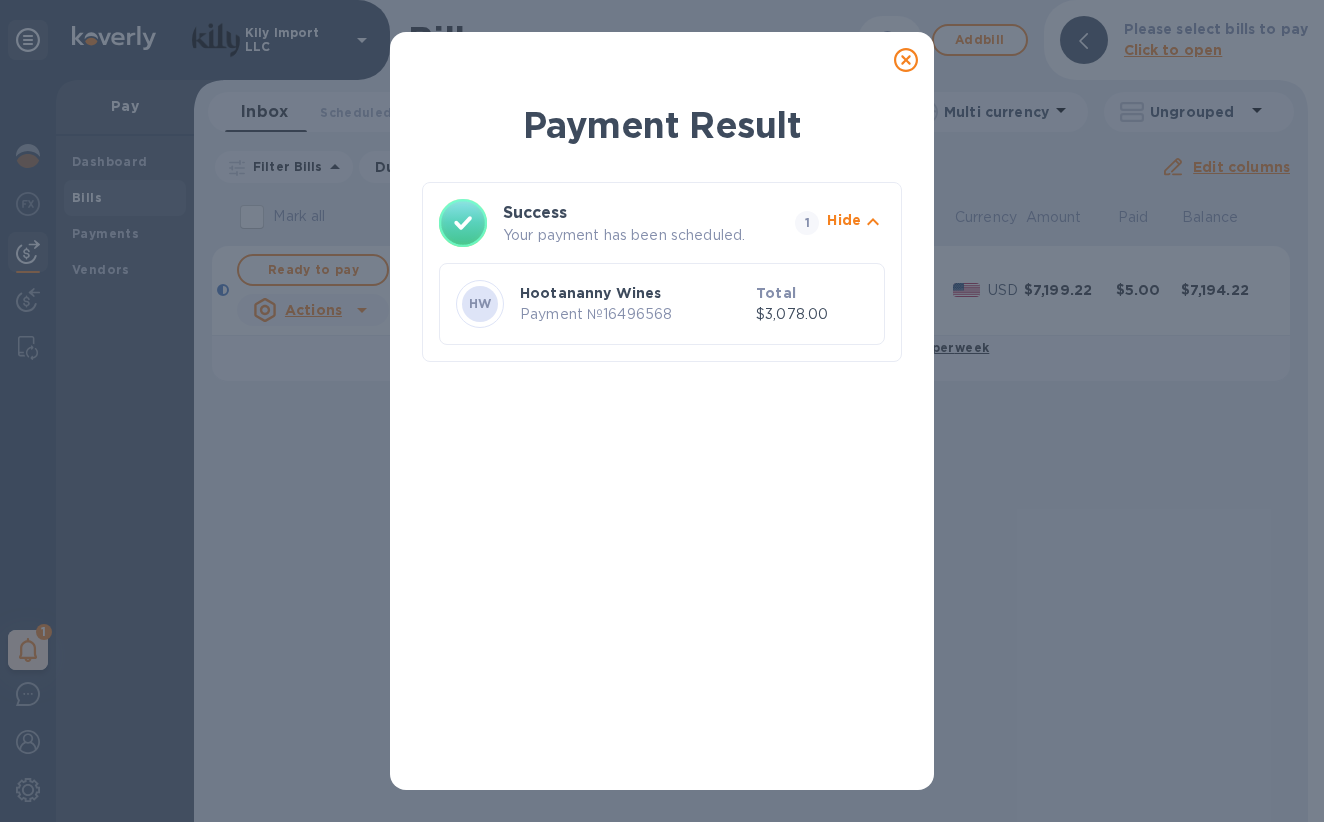 click 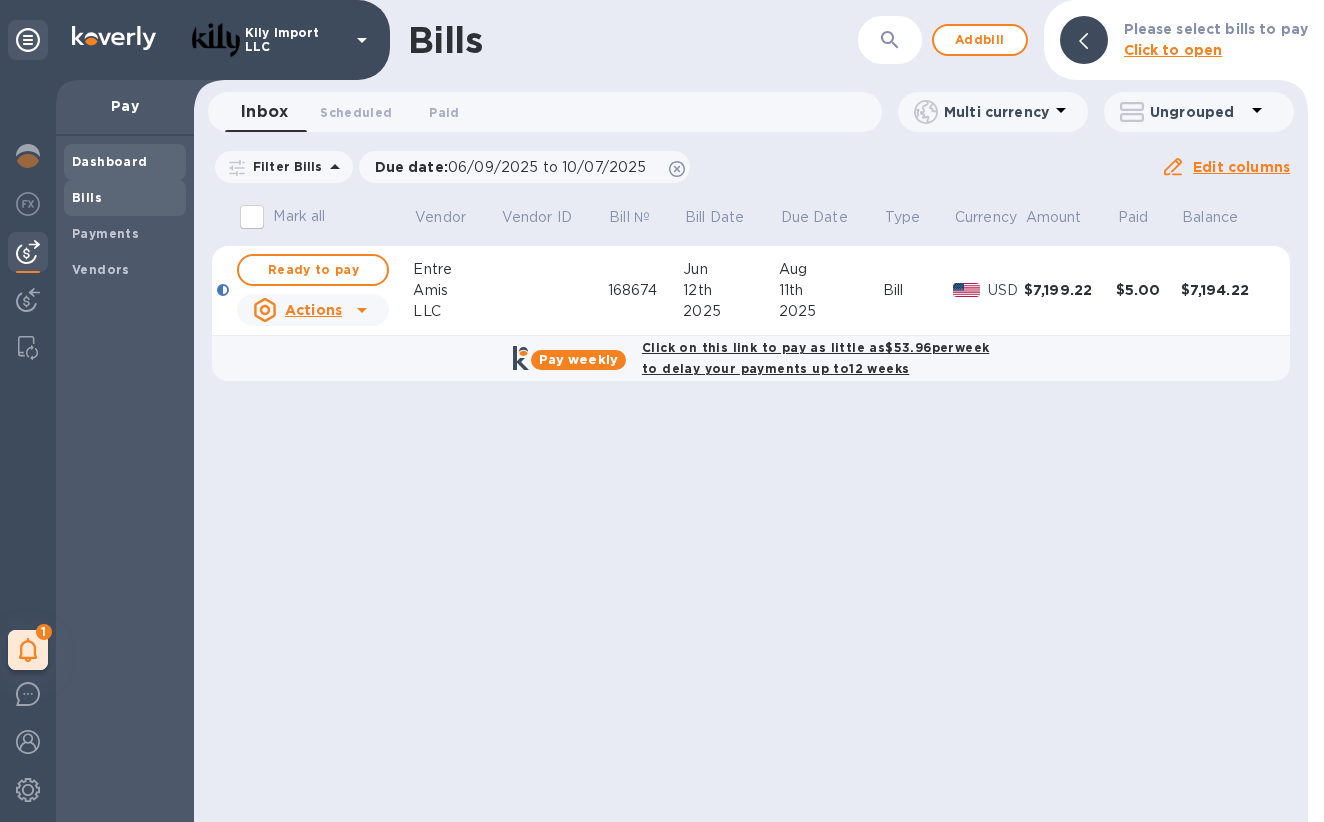 click on "Dashboard" at bounding box center (125, 162) 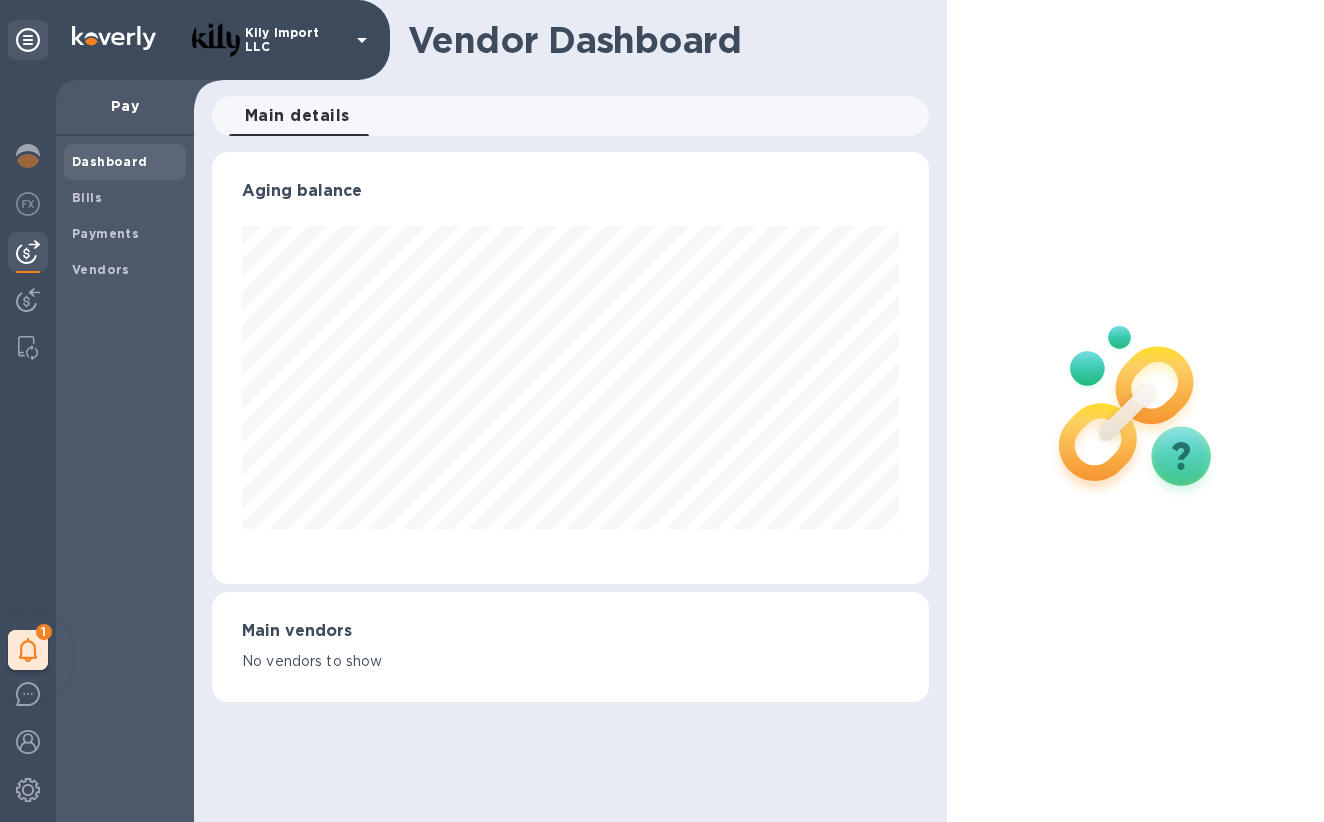 scroll, scrollTop: 999568, scrollLeft: 999283, axis: both 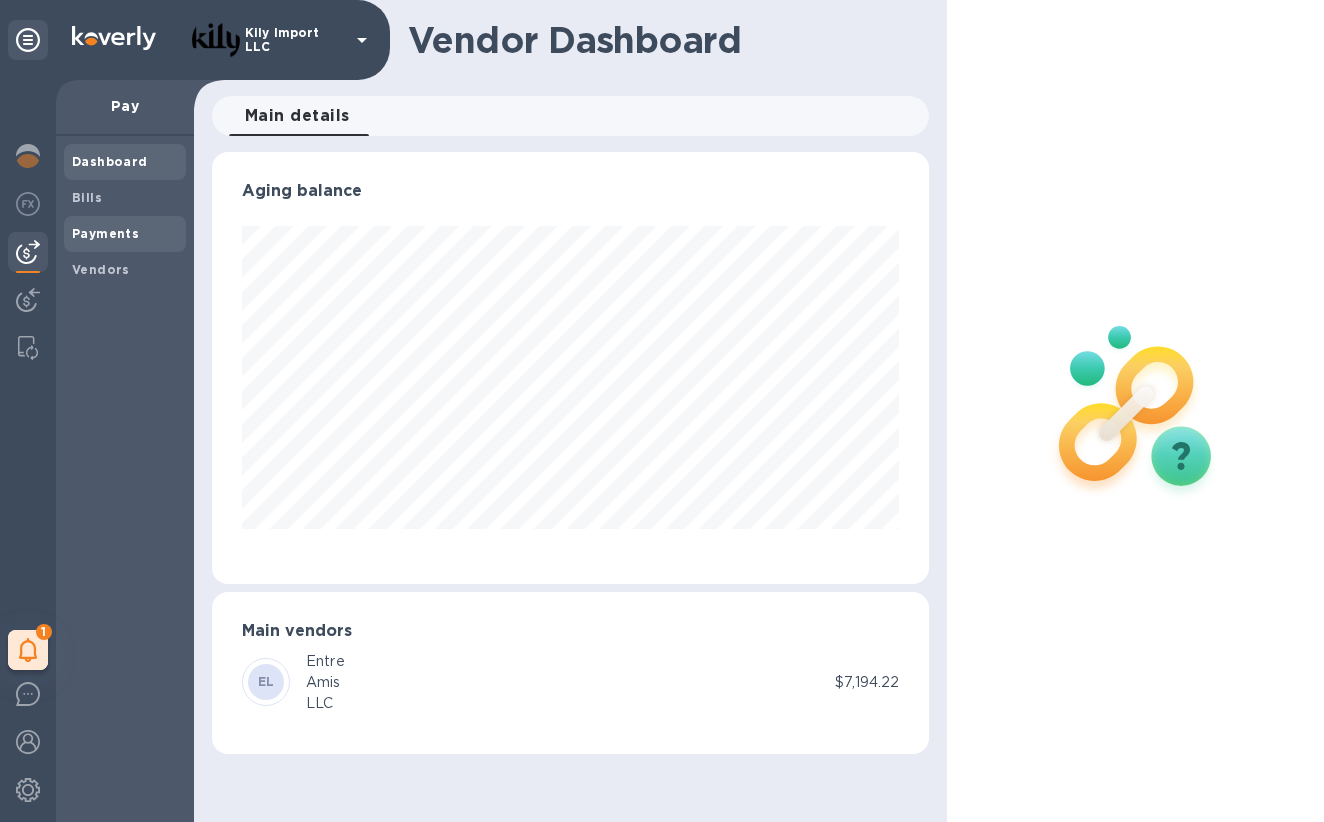 click on "Payments" at bounding box center [105, 233] 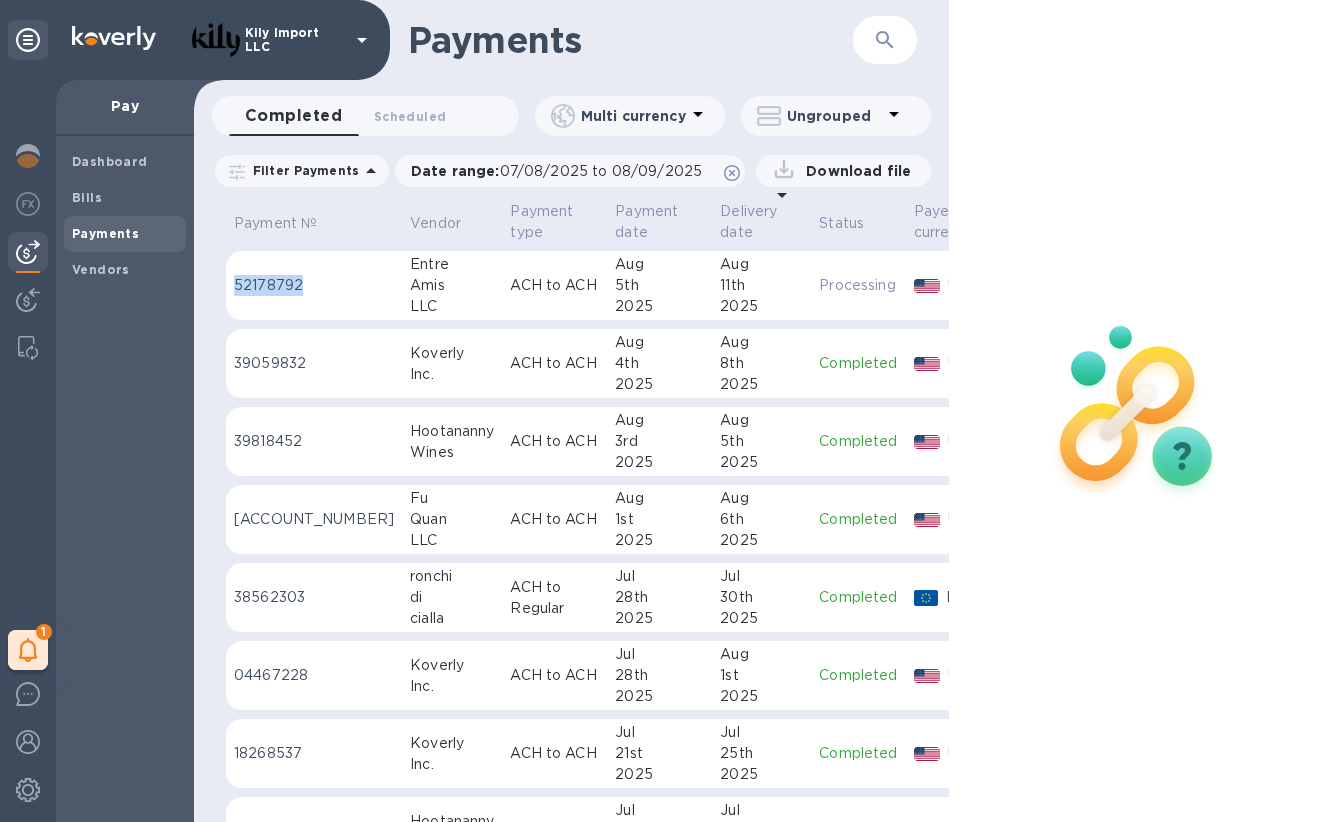 drag, startPoint x: 300, startPoint y: 286, endPoint x: 235, endPoint y: 289, distance: 65.06919 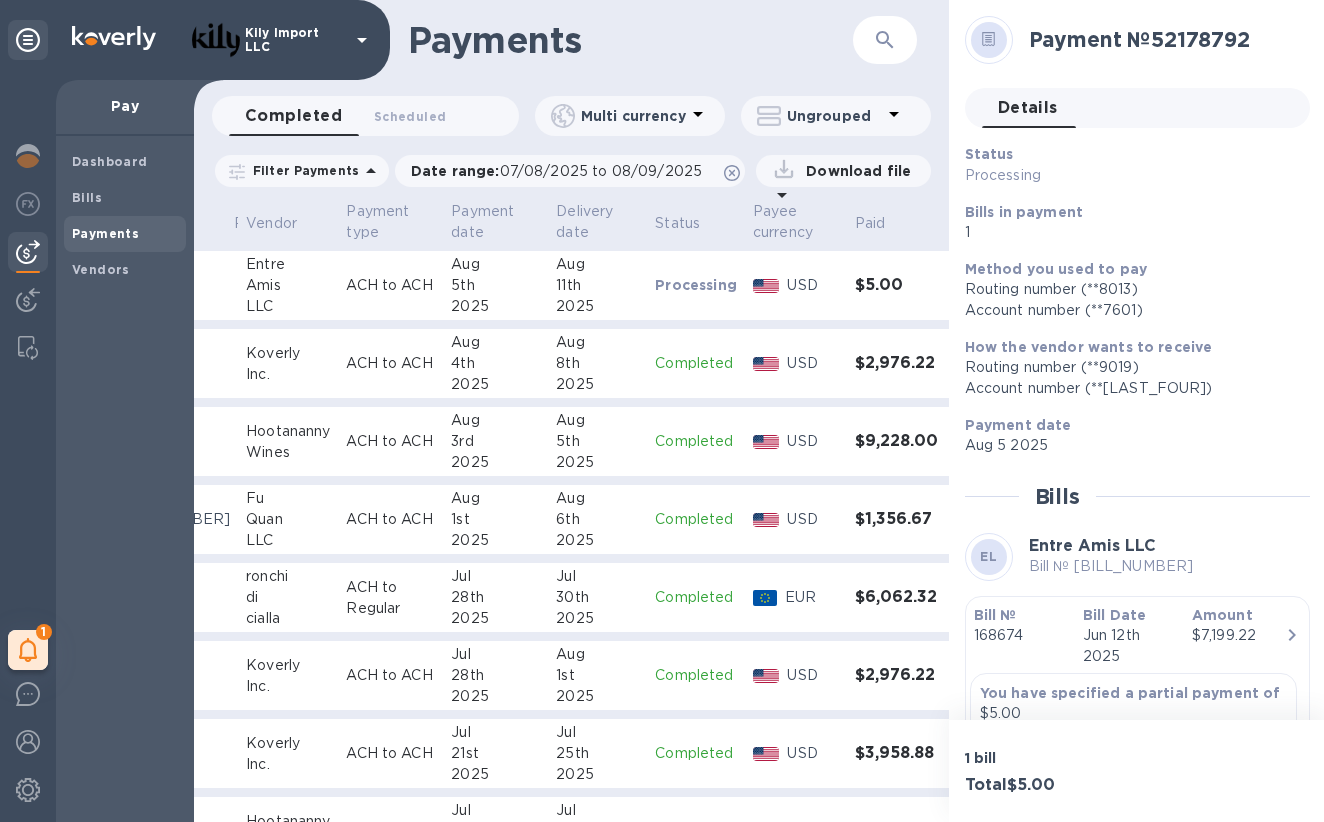 scroll, scrollTop: 0, scrollLeft: 164, axis: horizontal 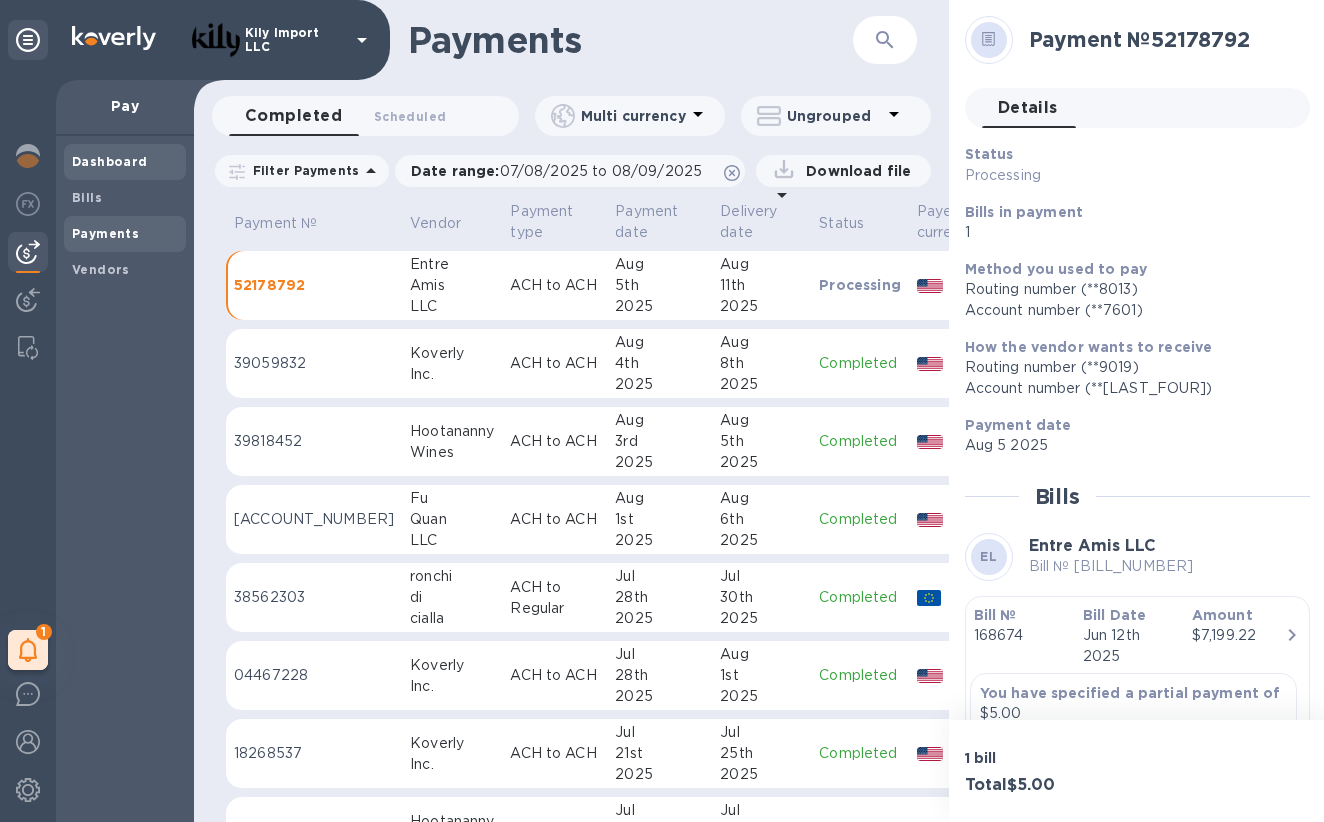 click on "Dashboard" at bounding box center [125, 162] 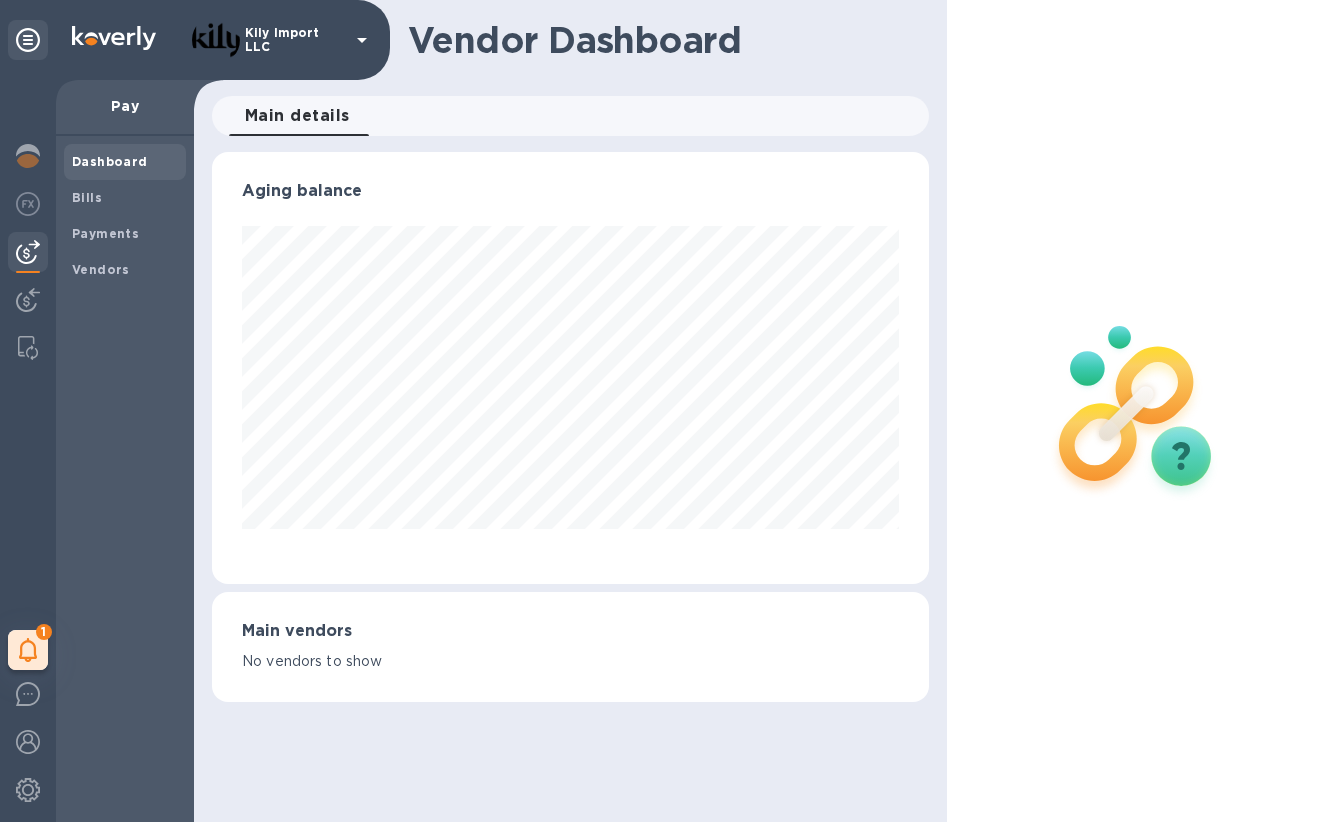 scroll, scrollTop: 999568, scrollLeft: 999283, axis: both 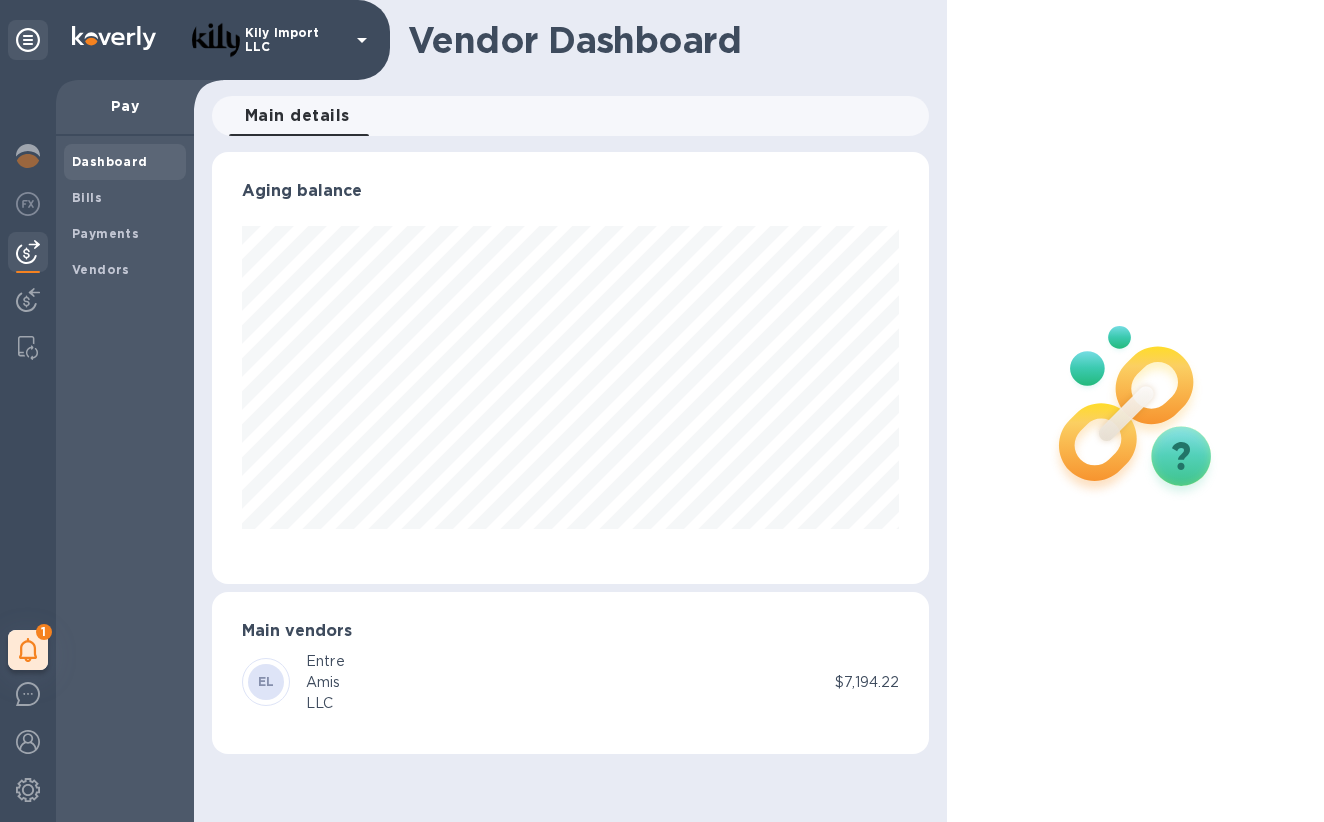 click on "Dashboard" at bounding box center (110, 161) 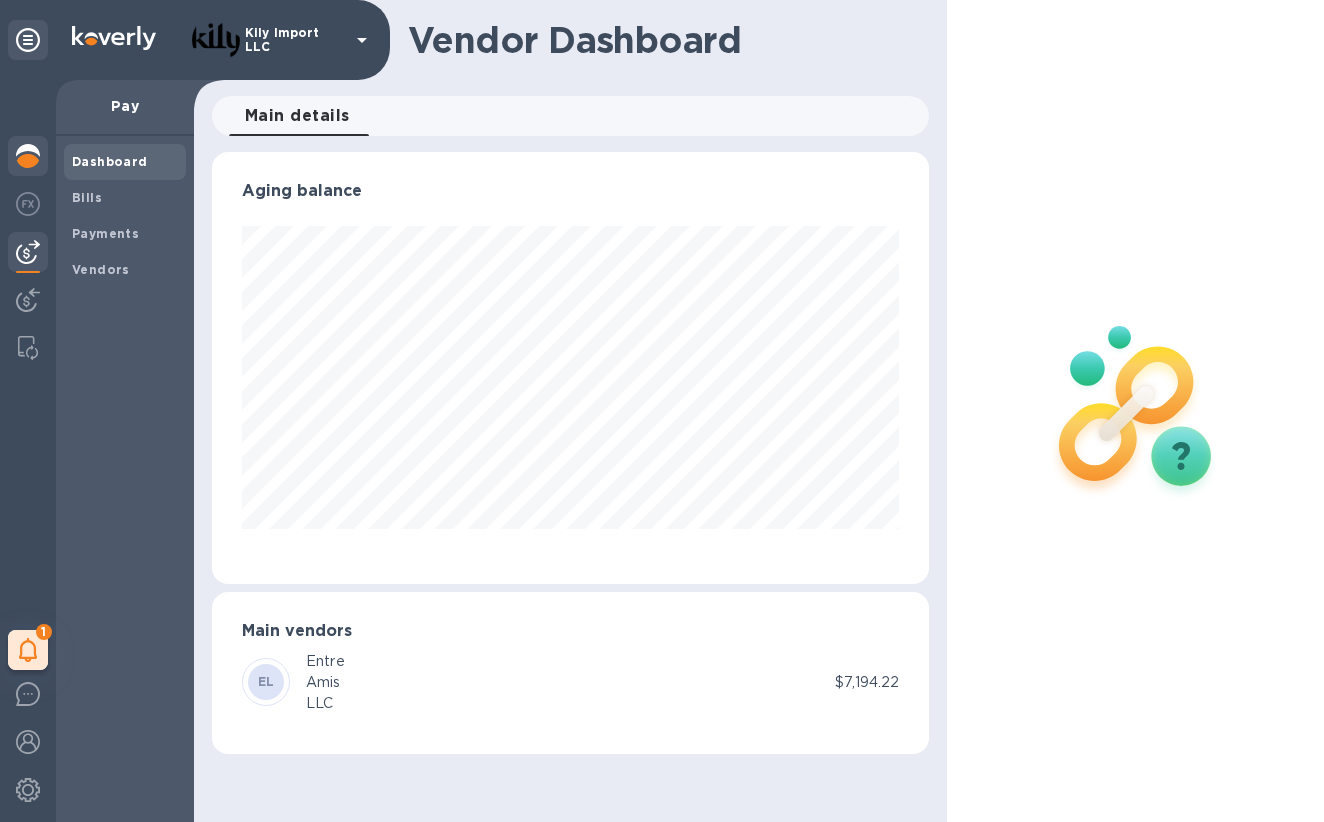 click at bounding box center [28, 158] 